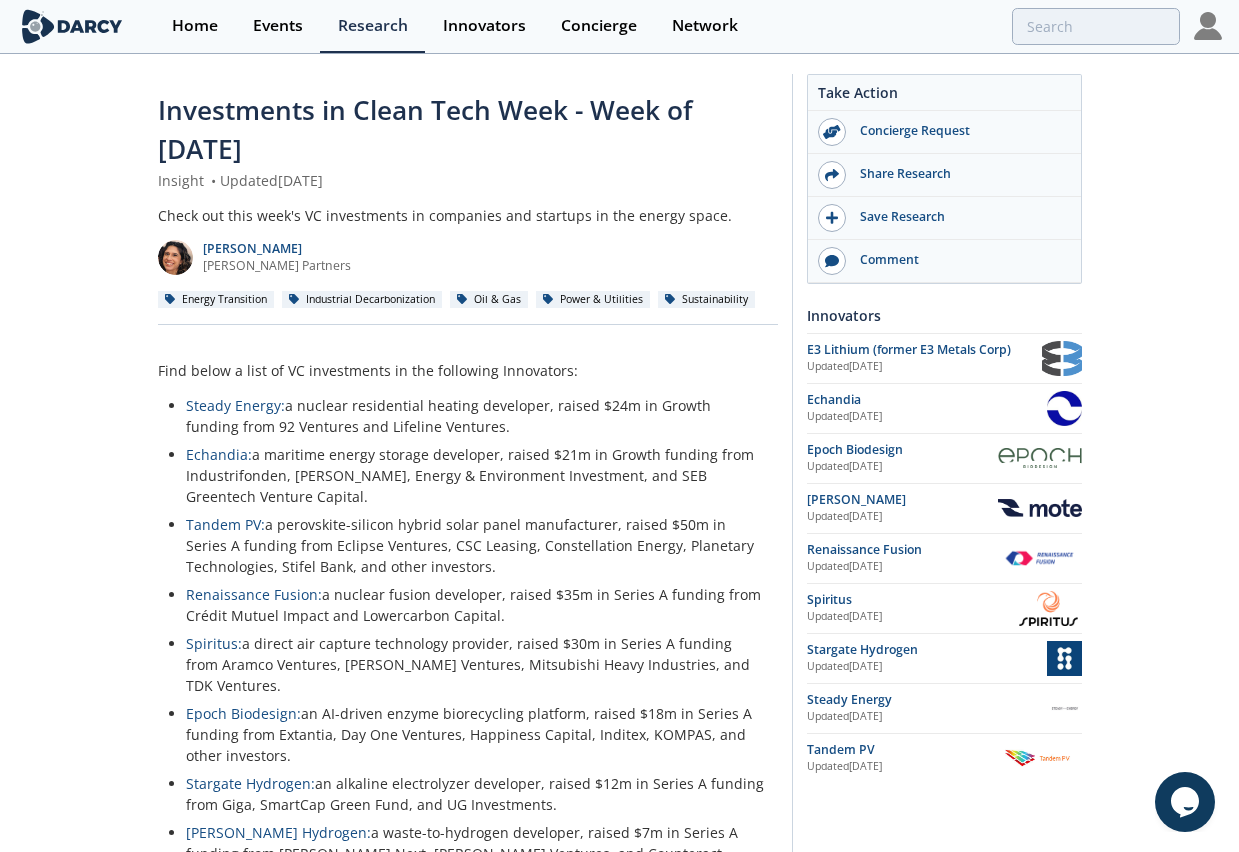 scroll, scrollTop: 0, scrollLeft: 0, axis: both 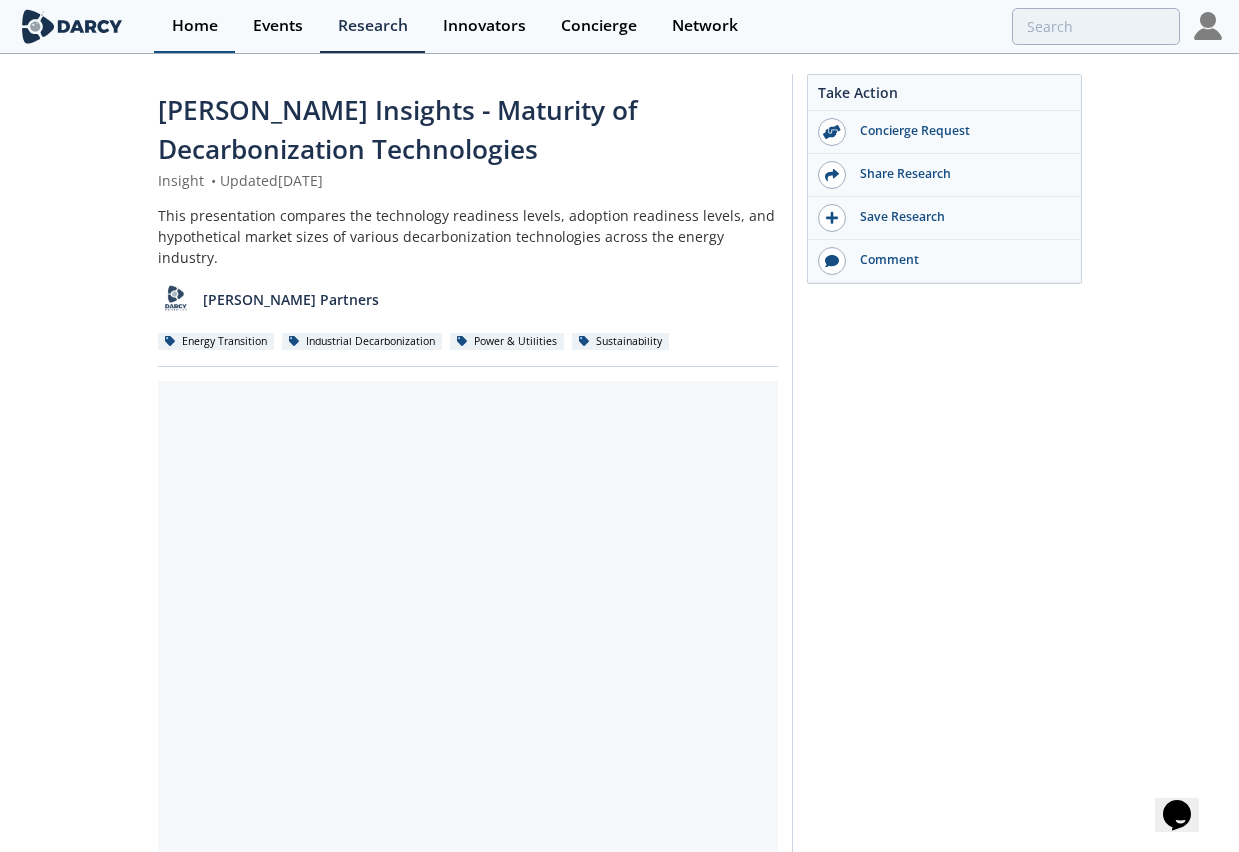 click on "Home" at bounding box center [195, 26] 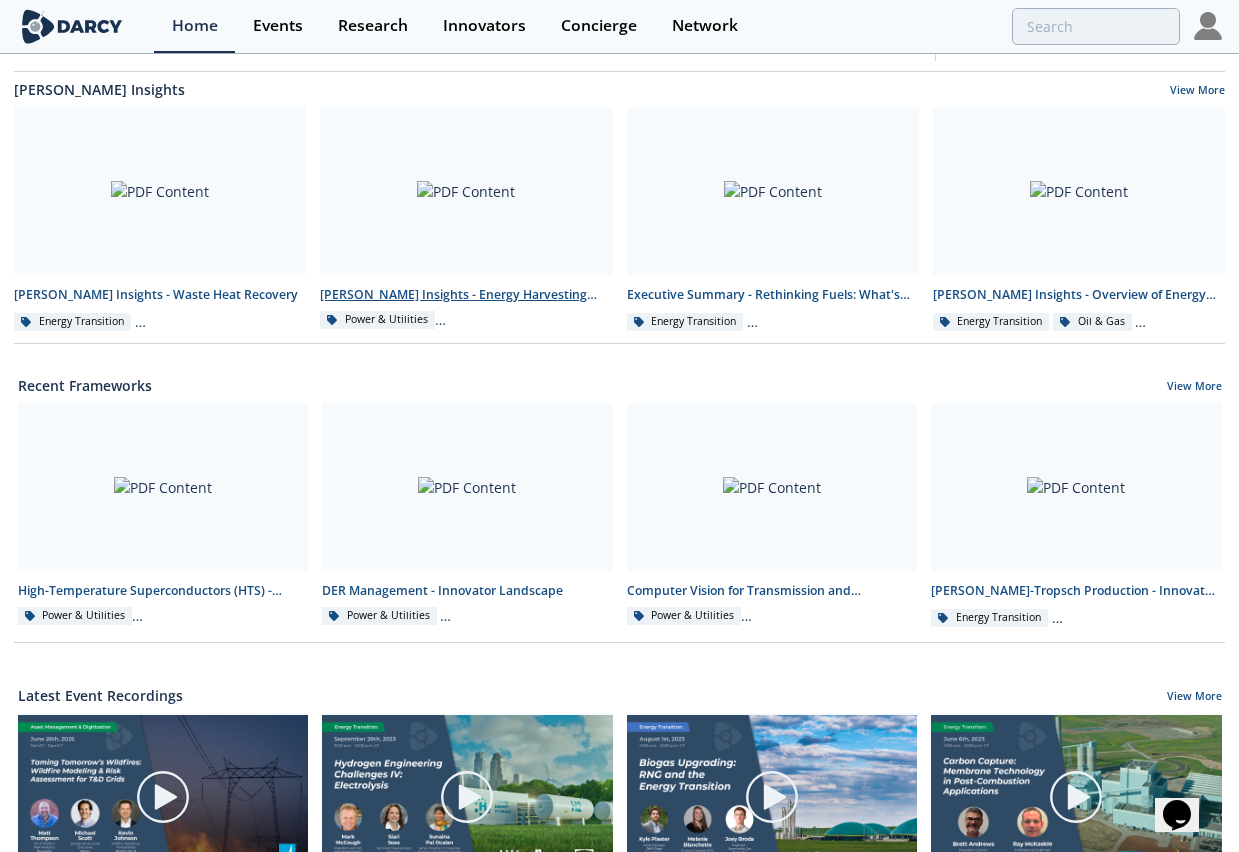 scroll, scrollTop: 500, scrollLeft: 0, axis: vertical 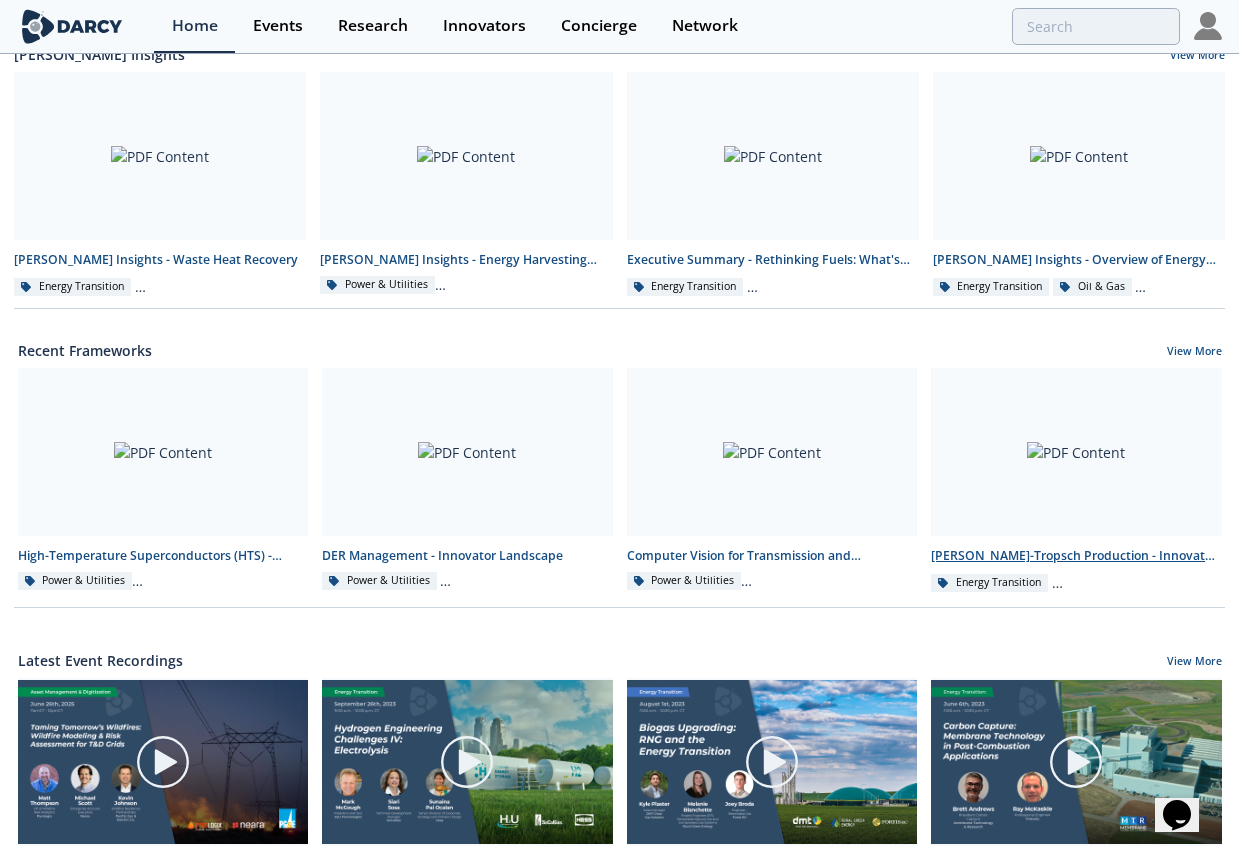 click at bounding box center (1076, 452) 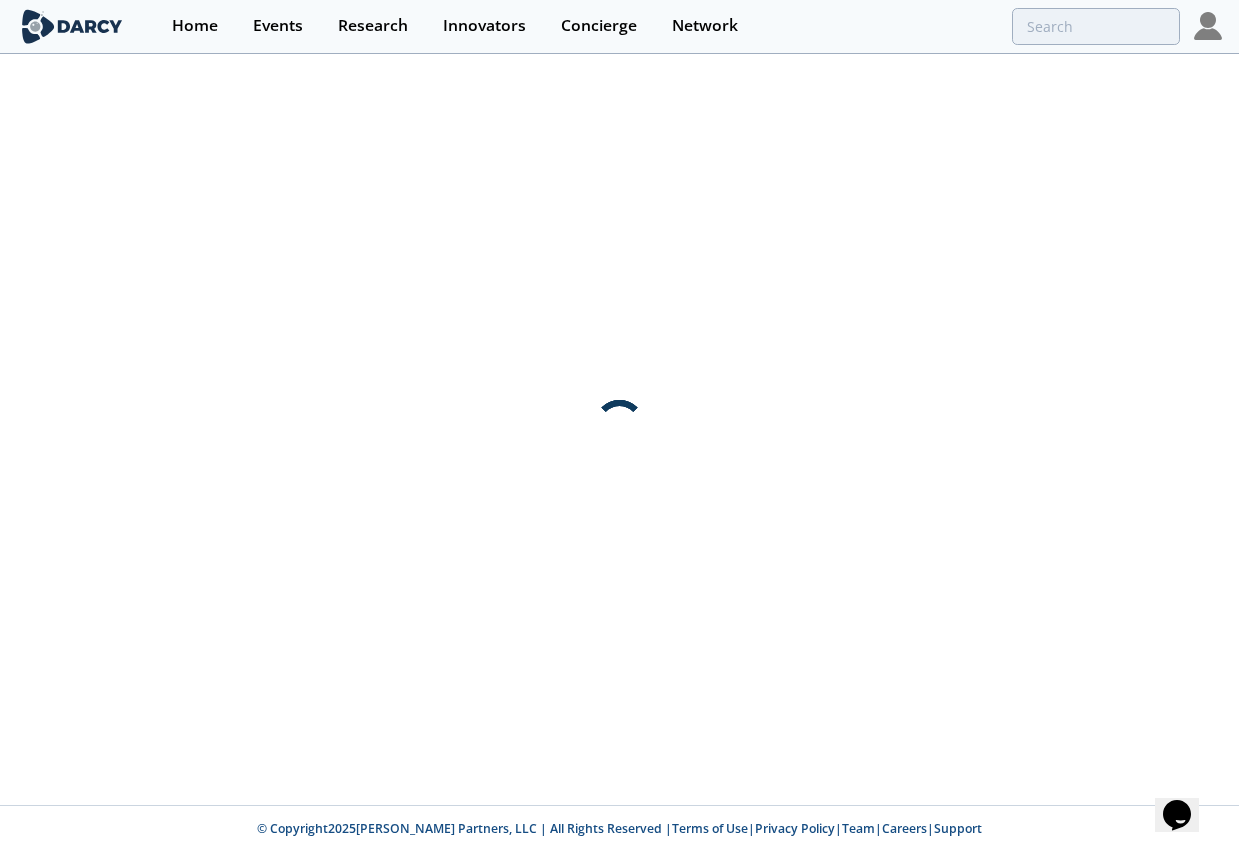 scroll, scrollTop: 0, scrollLeft: 0, axis: both 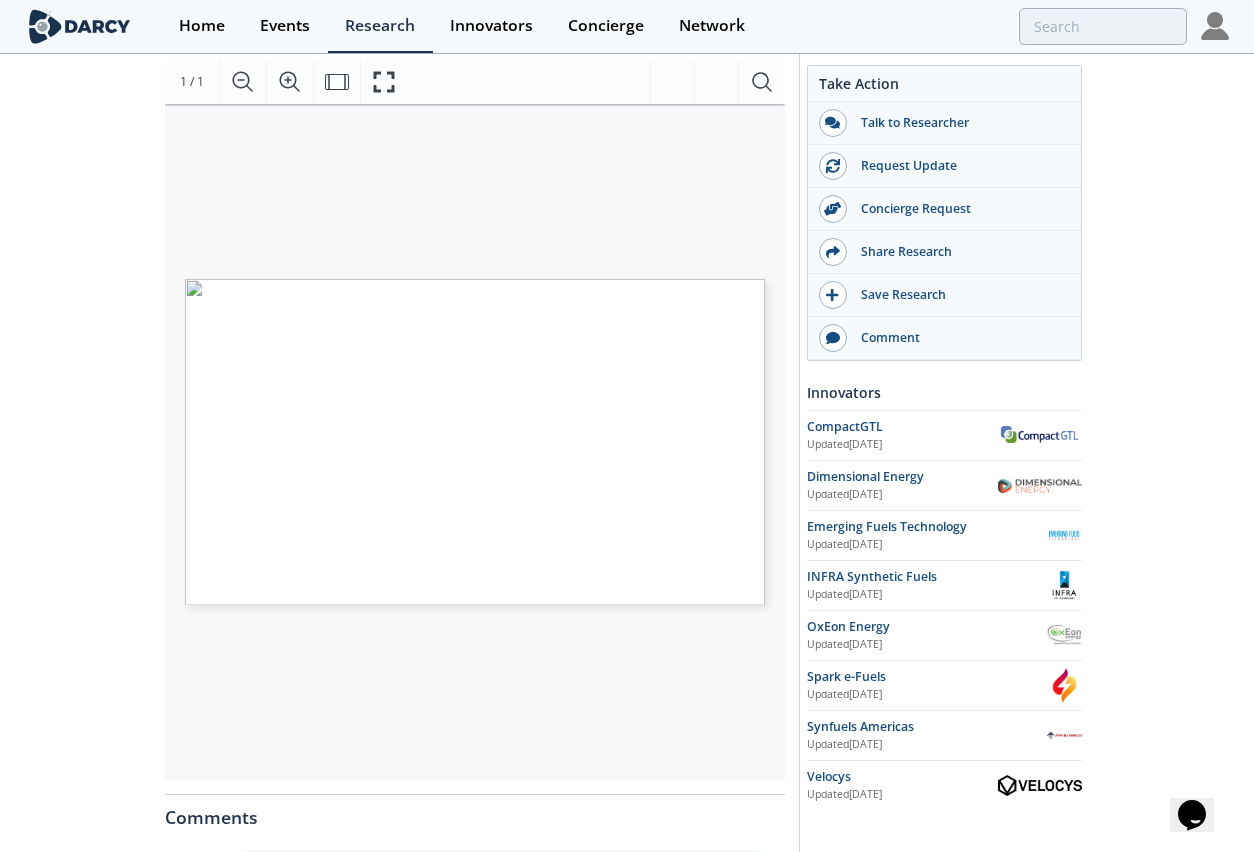 click at bounding box center [624, 547] 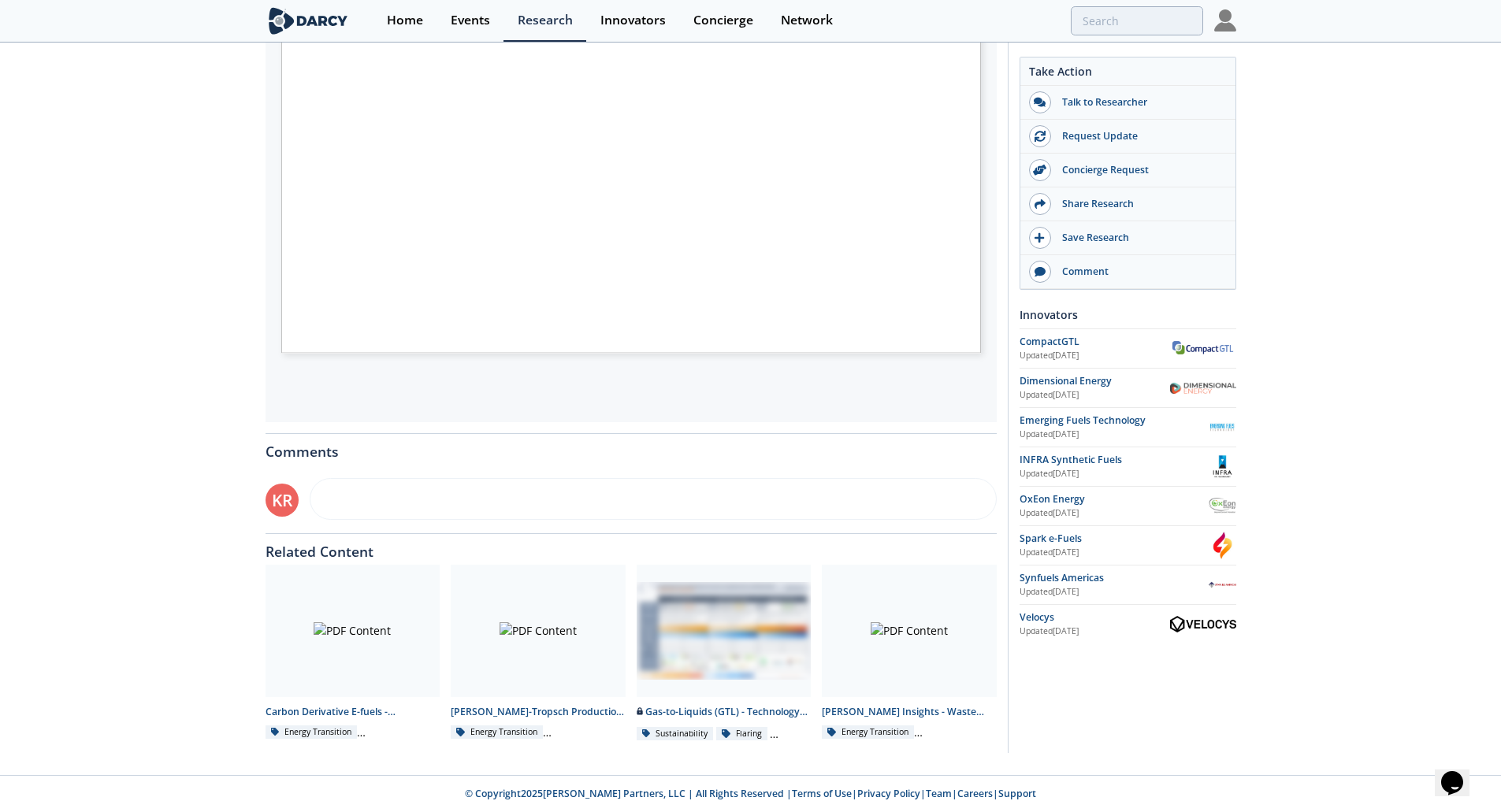 scroll, scrollTop: 0, scrollLeft: 0, axis: both 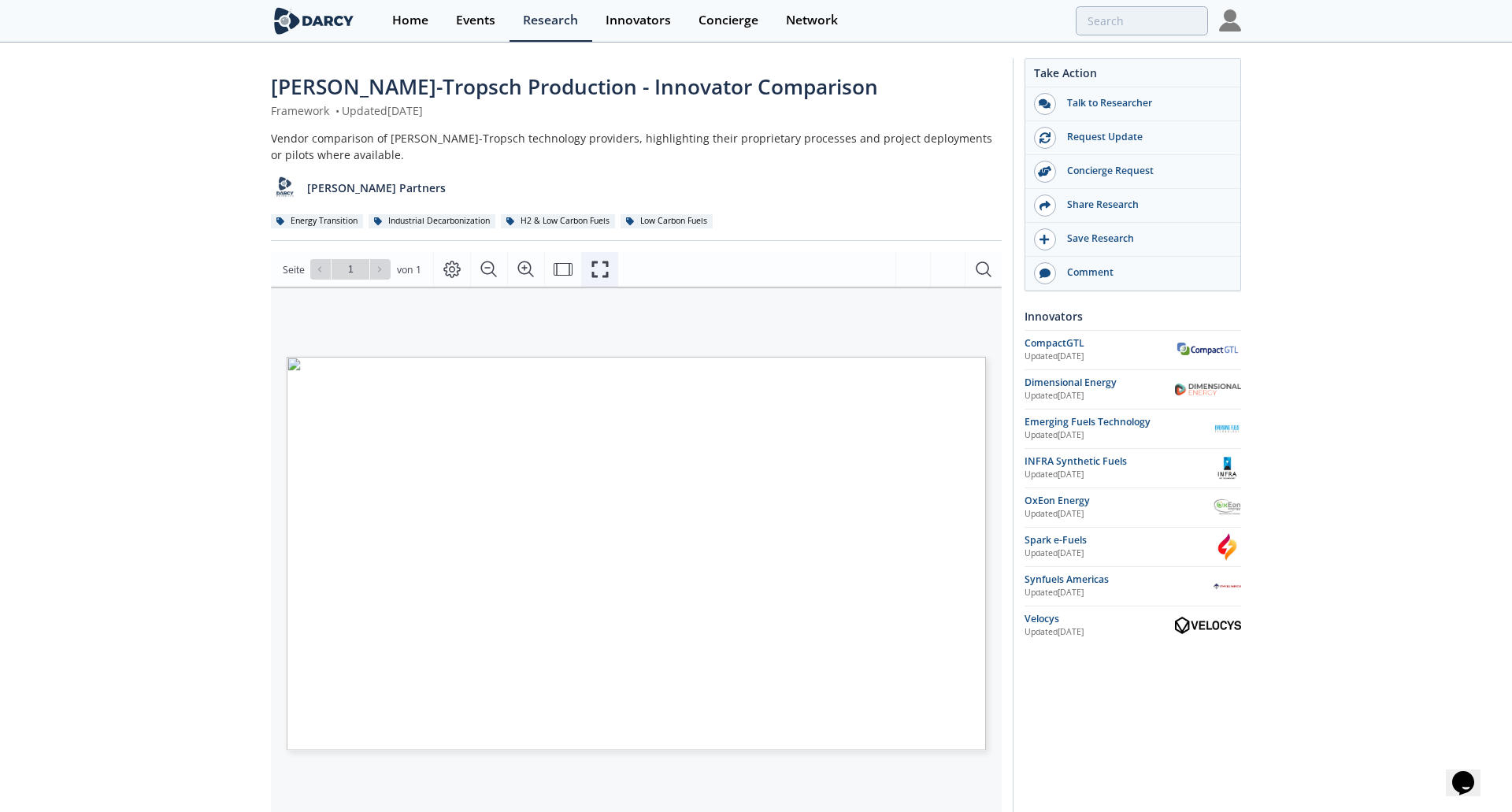 click 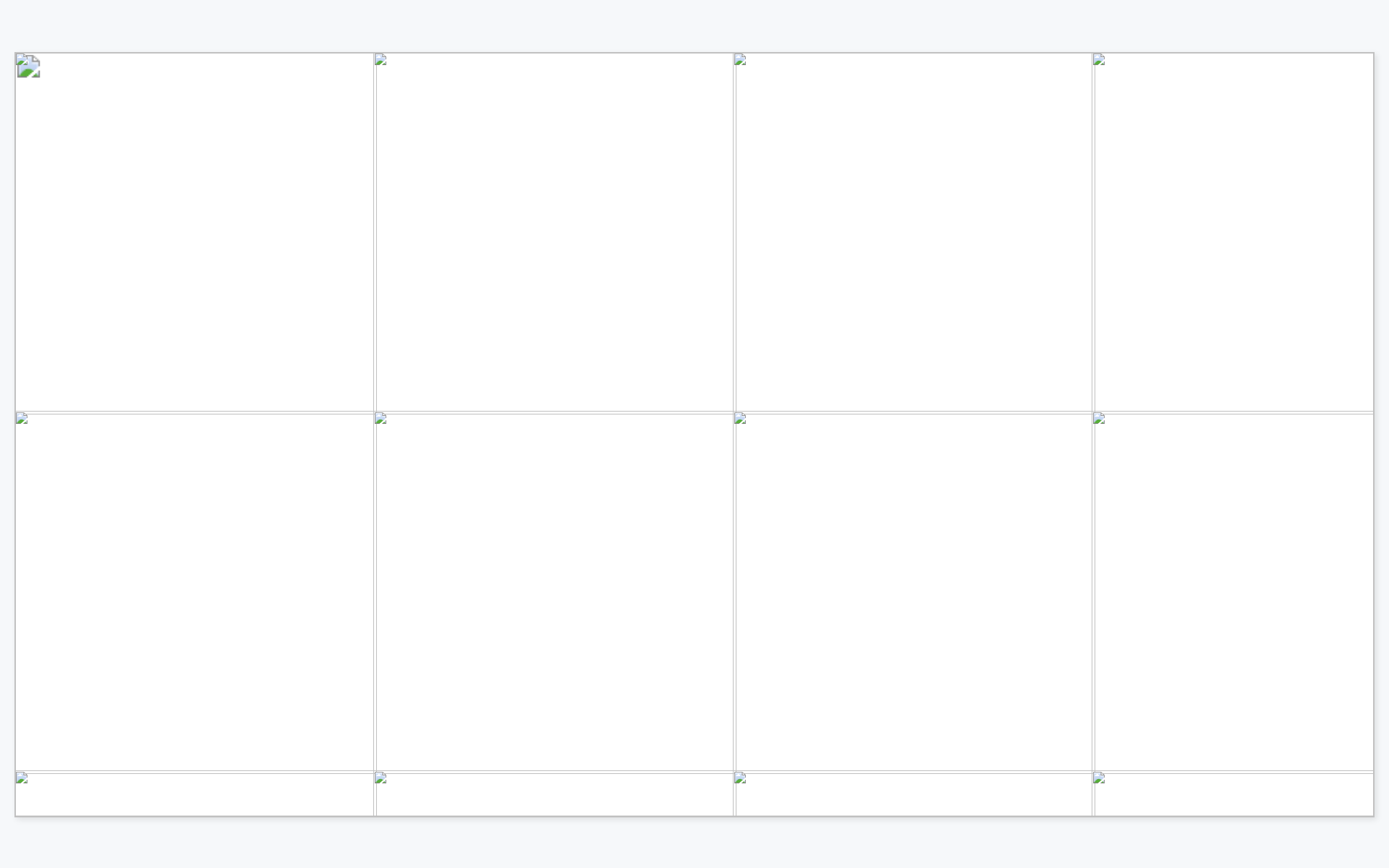 click on "Innovator  HQ  Description
Main End Product
Projects  Partners
SAF  Diesel /
Gasoline
Other
HC*
Process
UK  FT technology featuring catalysts with expected greater volumetric
productivity than conventional systems, enabling smaller, modular reactors.  ✓  Selected by TOYO-led Japanese consortium
for SAF e-fuels demo project using CO₂.
US  Patented FT catalyst, reactor system, and integrated upgrading process for
synthetic fuel production.  ✓  ✓  Two projects are underway: AirPlant owned
by Twelve and a 625 bpd Arctic Circle project.
US  Modular, small-scale synthetic fuel platform using industry-standard materials.  ✓
Demo with Global Thermostat, integrates
DAC-sourced CO 2.
EPT will have a demo plant for biofuel.
Germany  Load -flexible proprietary syngas process combined RWGS/FT that can be
directly connected to fluctuating production of hydrogen.  ✓
UK  Patented two -stage Fischer-Tropsch process is globally protected and licensed
✓
UK  ✓" at bounding box center [687, 390] 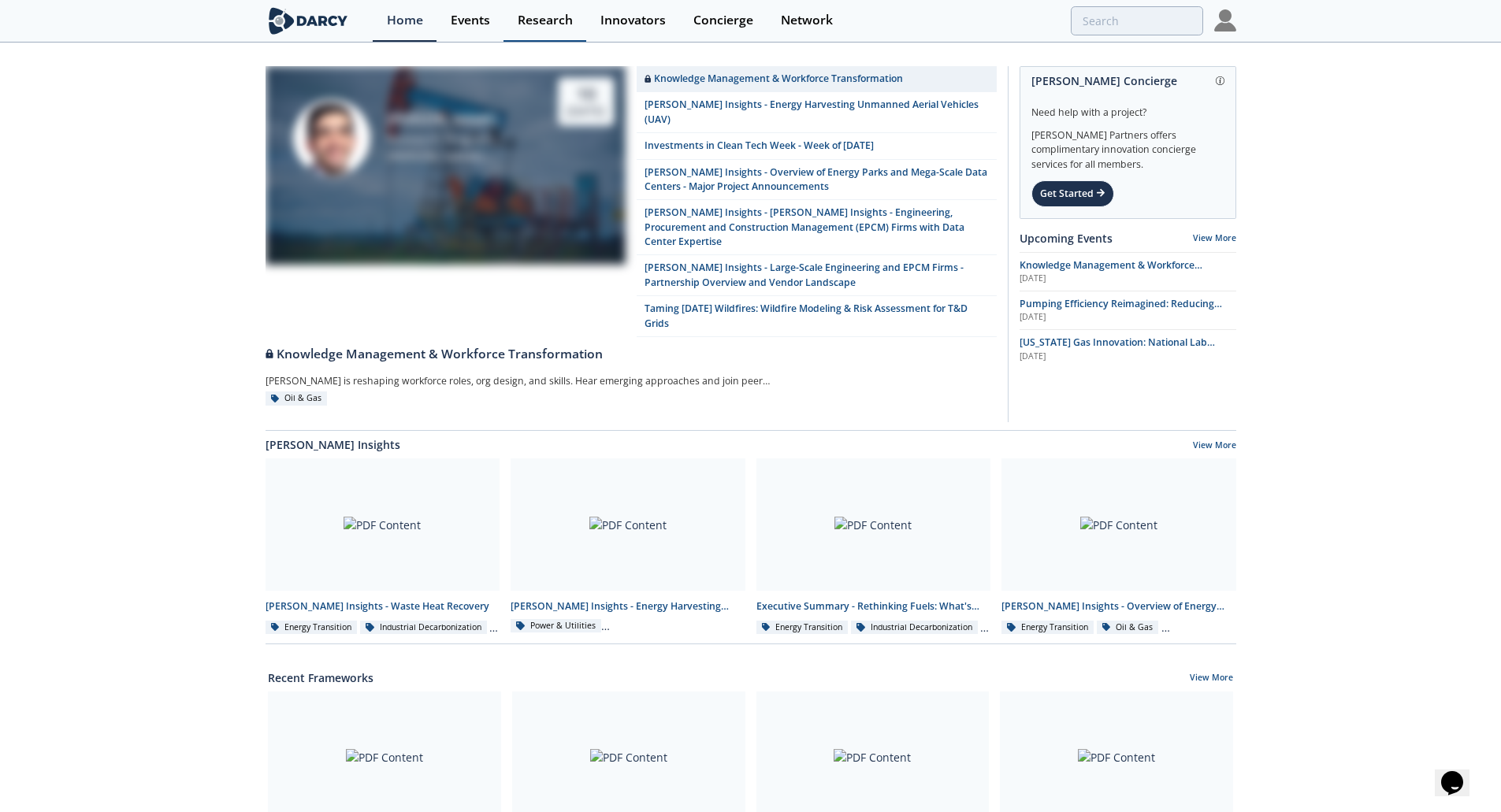click on "Research" at bounding box center (545, 20) 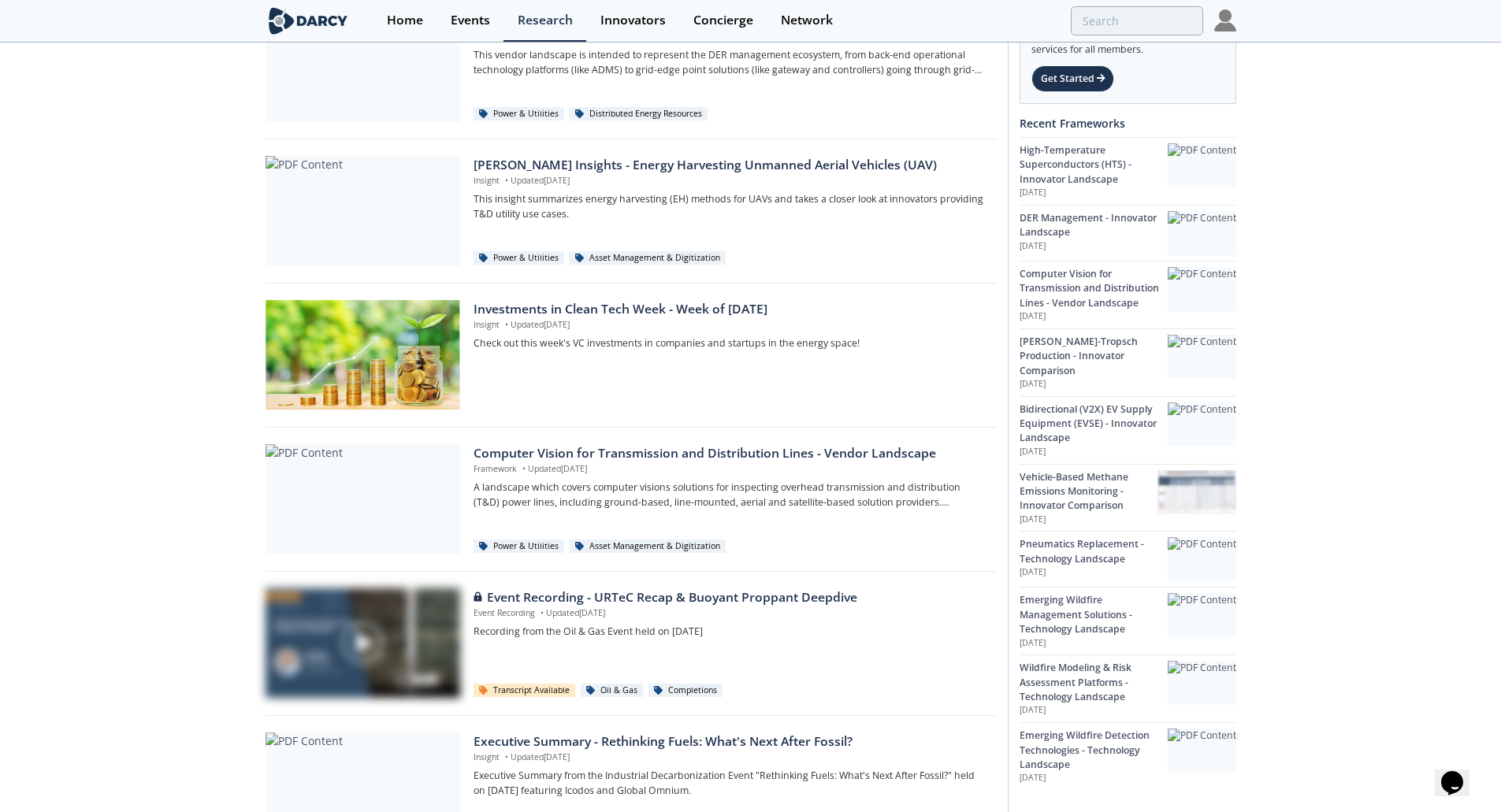 scroll, scrollTop: 709, scrollLeft: 0, axis: vertical 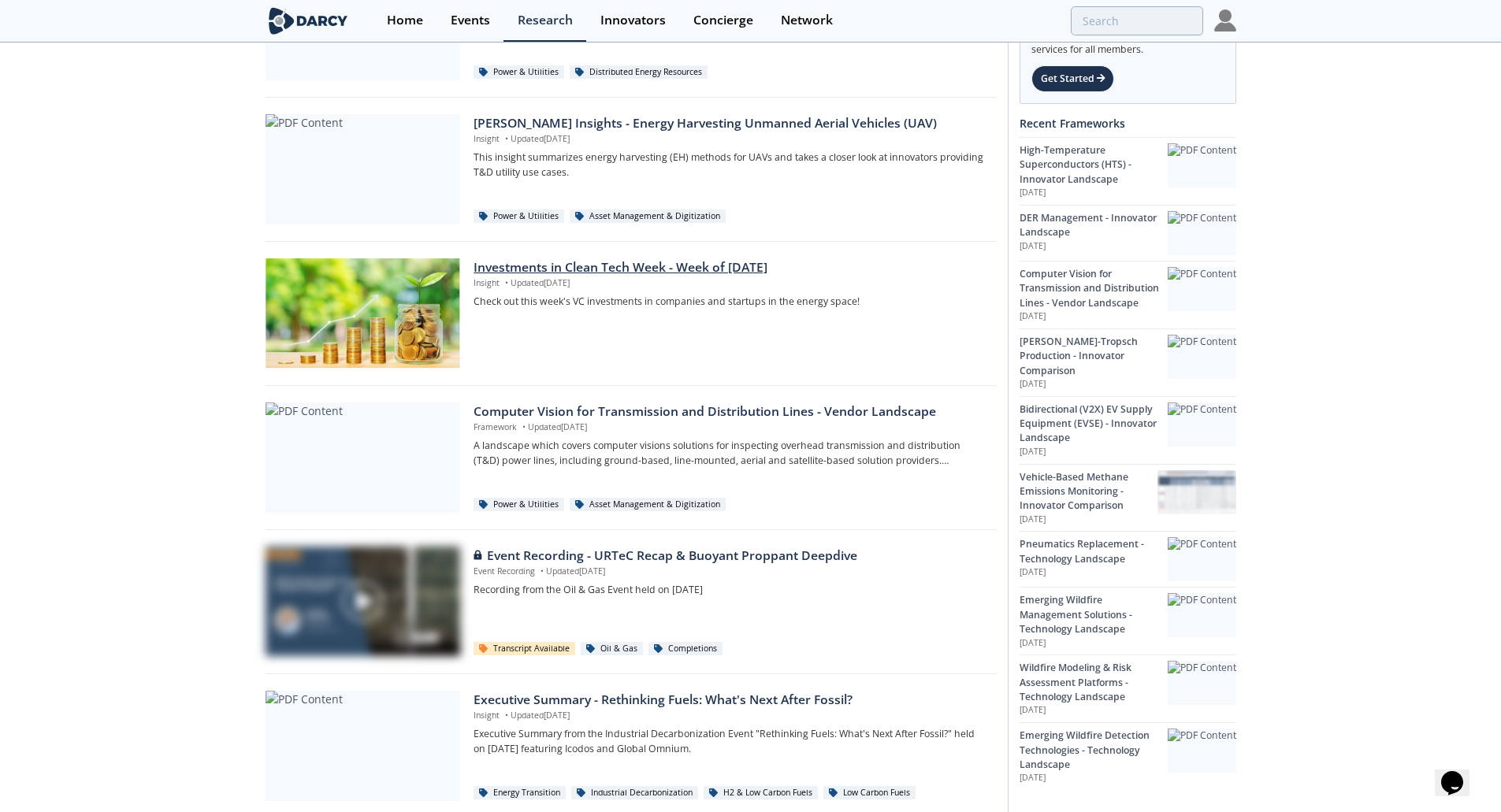 click on "Investments in Clean Tech Week - Week of 2025/07/07" at bounding box center [729, 268] 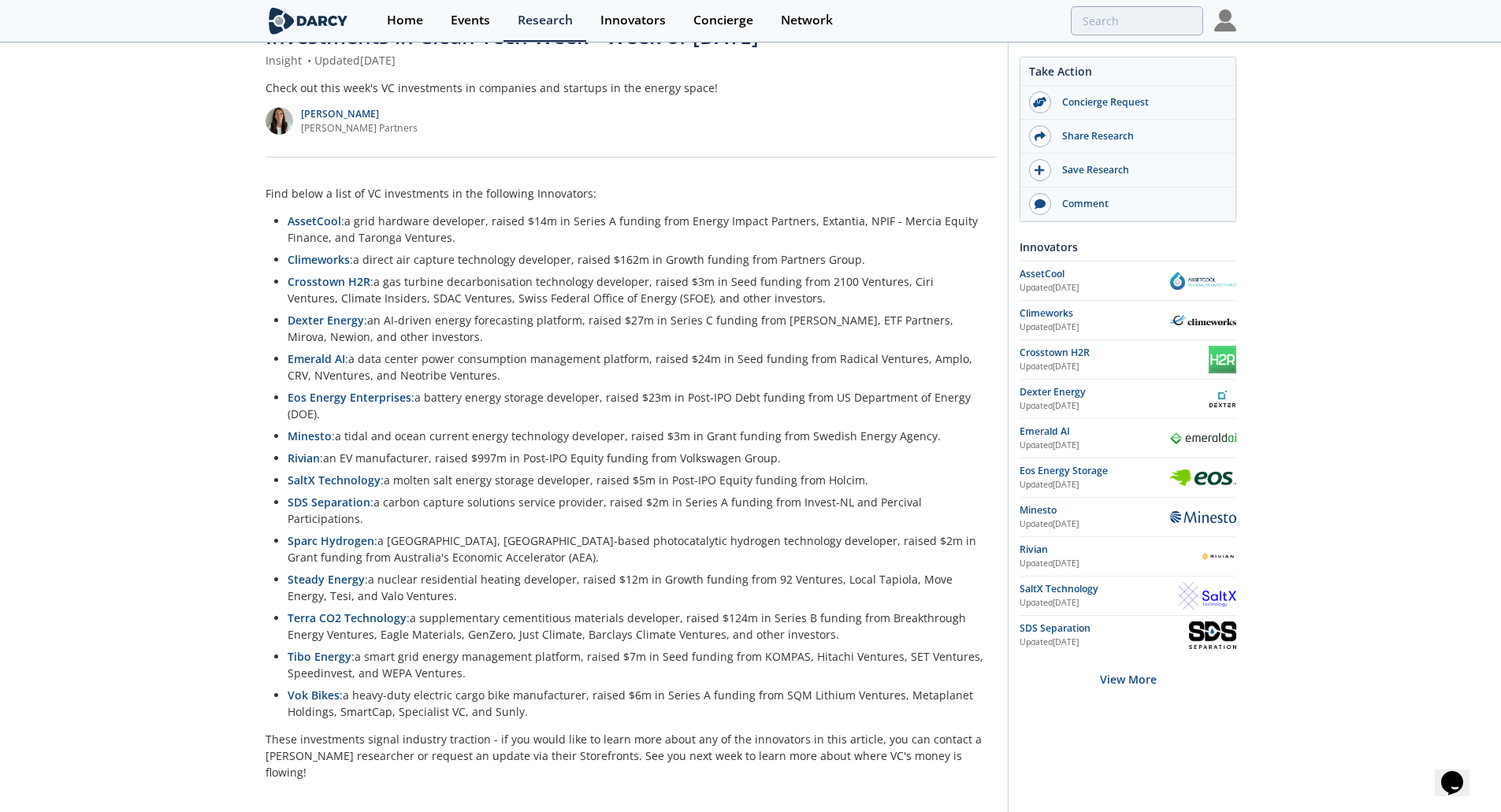 scroll, scrollTop: 79, scrollLeft: 0, axis: vertical 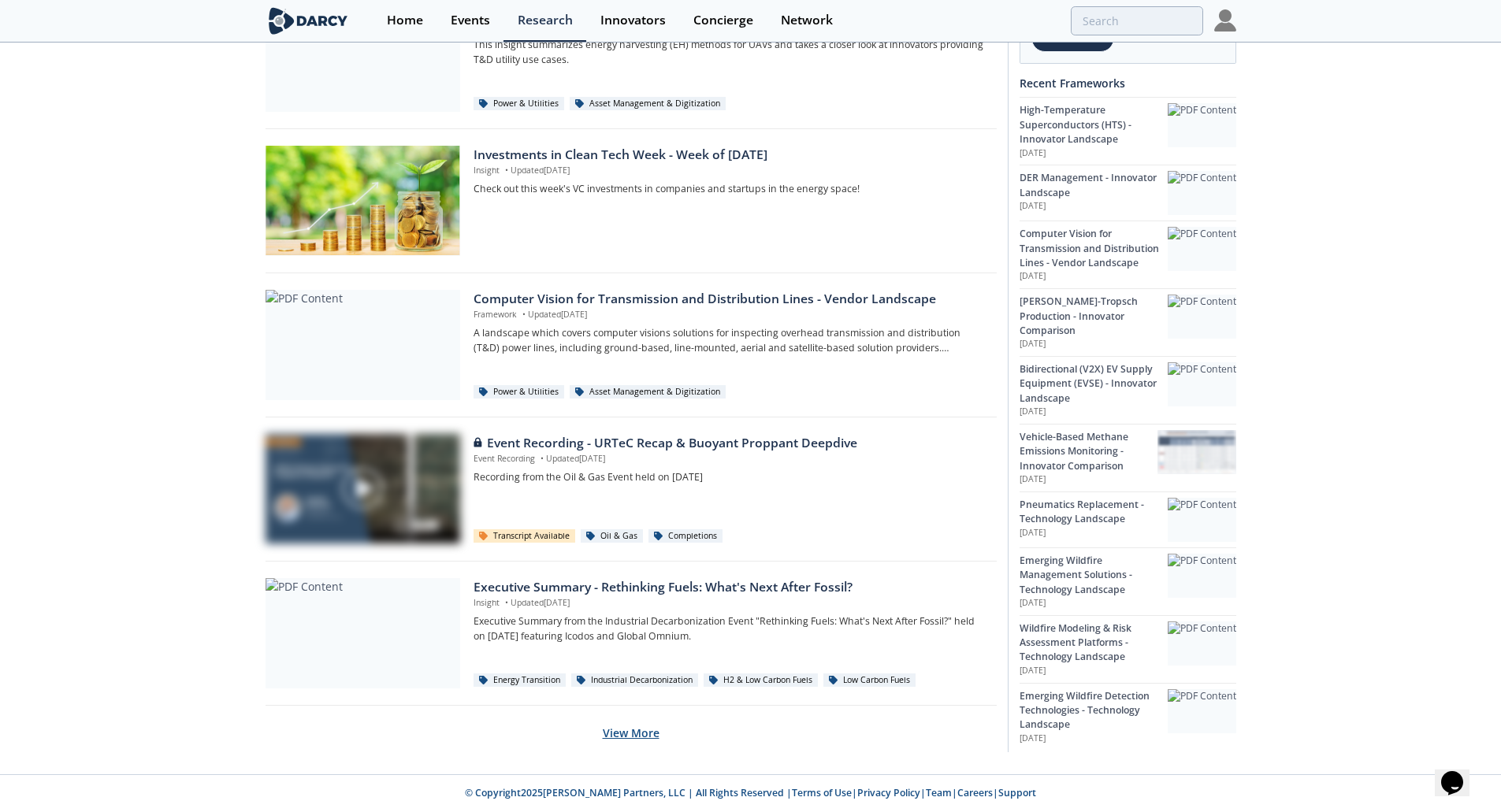 click on "View More" at bounding box center [631, 732] 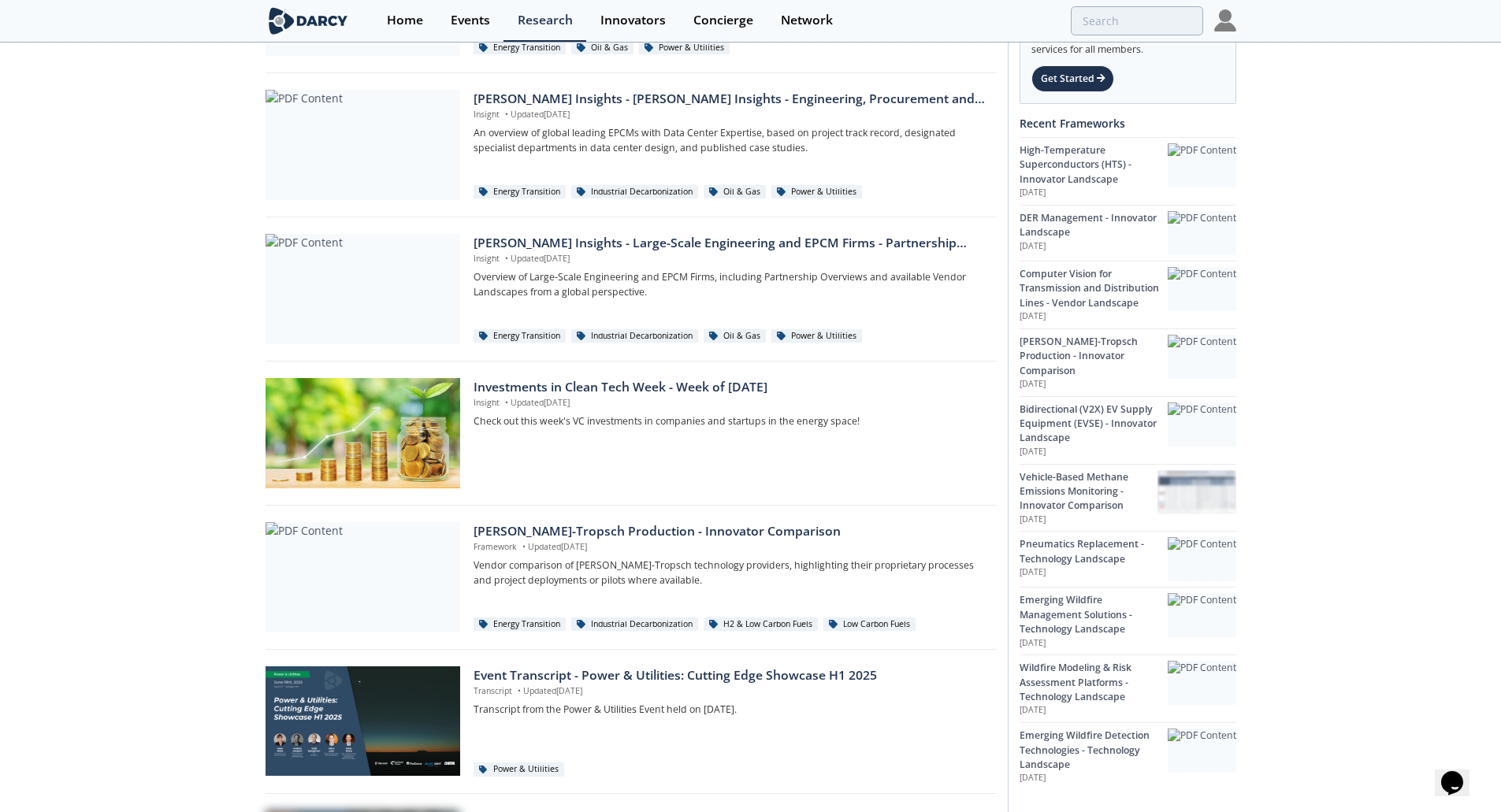 scroll, scrollTop: 1924, scrollLeft: 0, axis: vertical 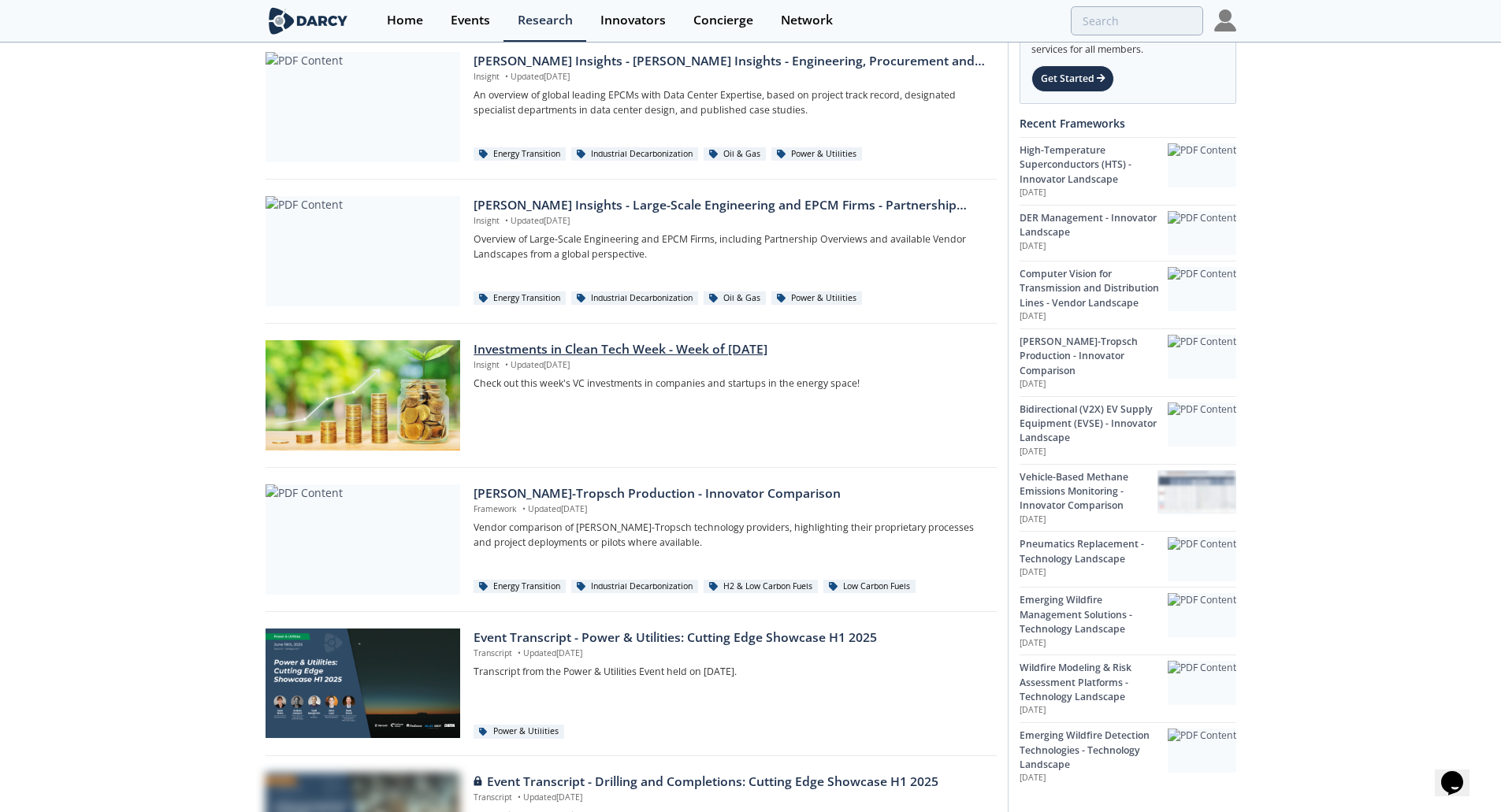 click on "Investments in Clean Tech Week - Week of 2025/06/30" at bounding box center [729, 350] 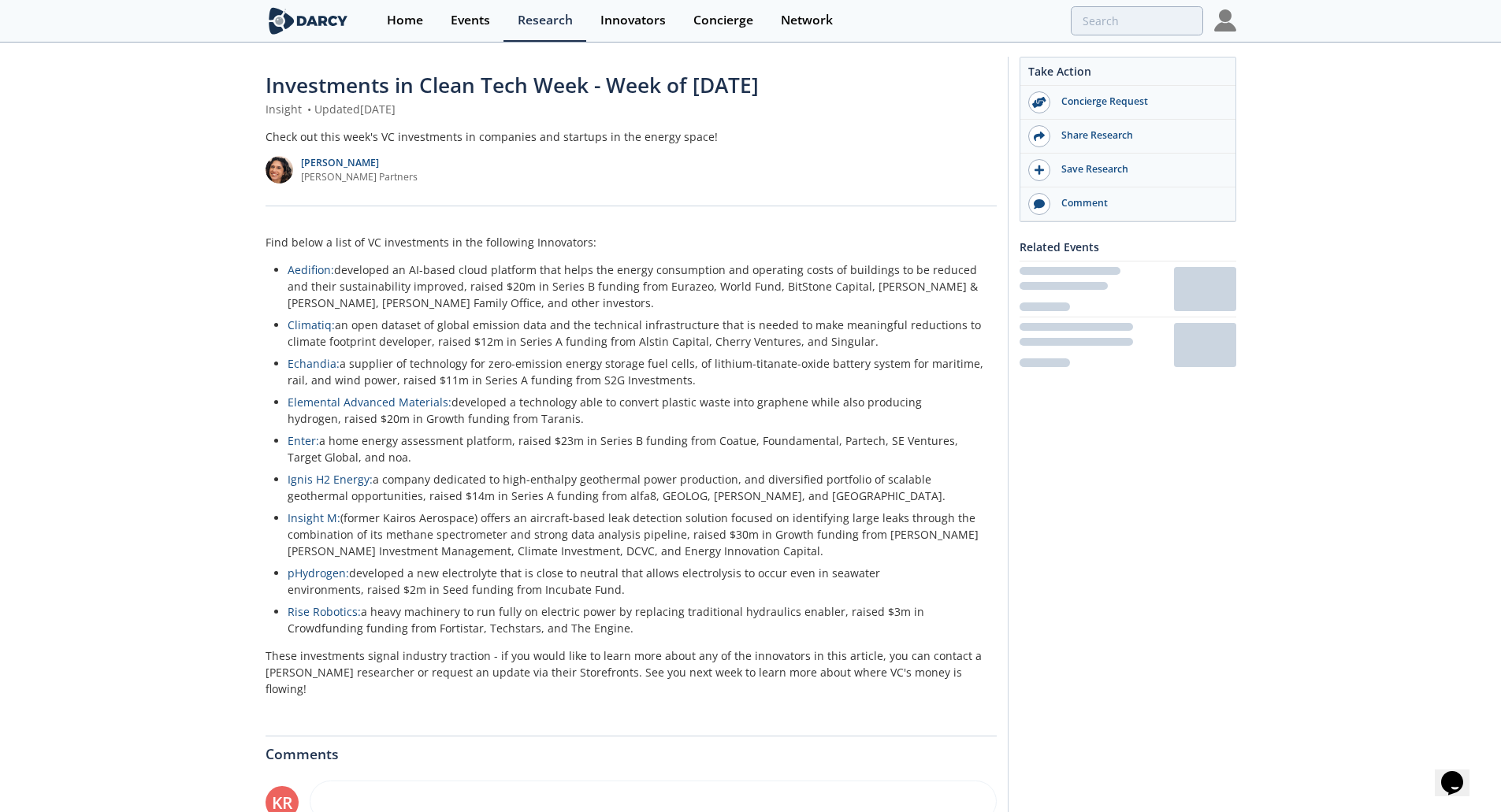 scroll, scrollTop: 0, scrollLeft: 0, axis: both 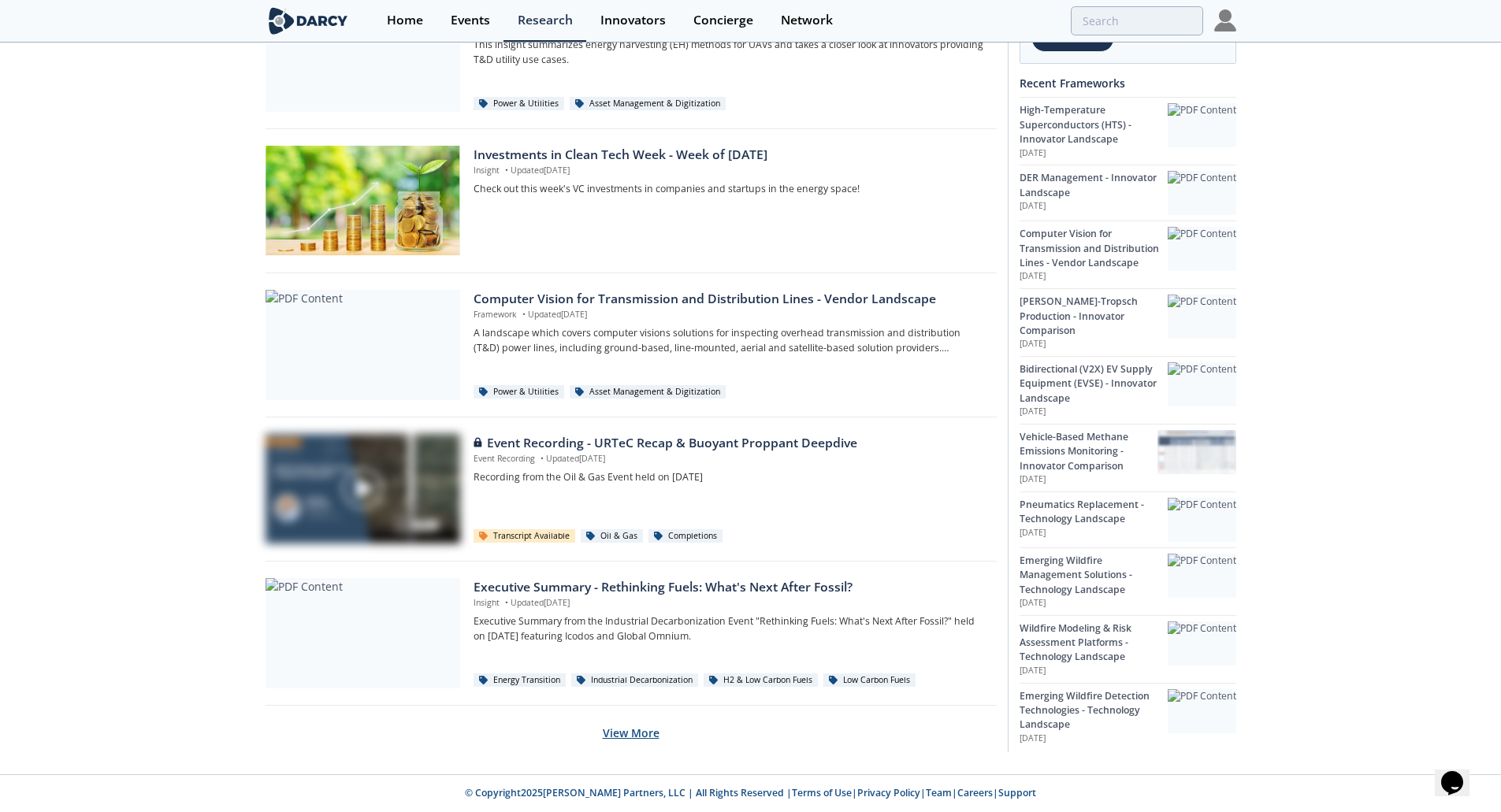 click on "View More" at bounding box center (631, 732) 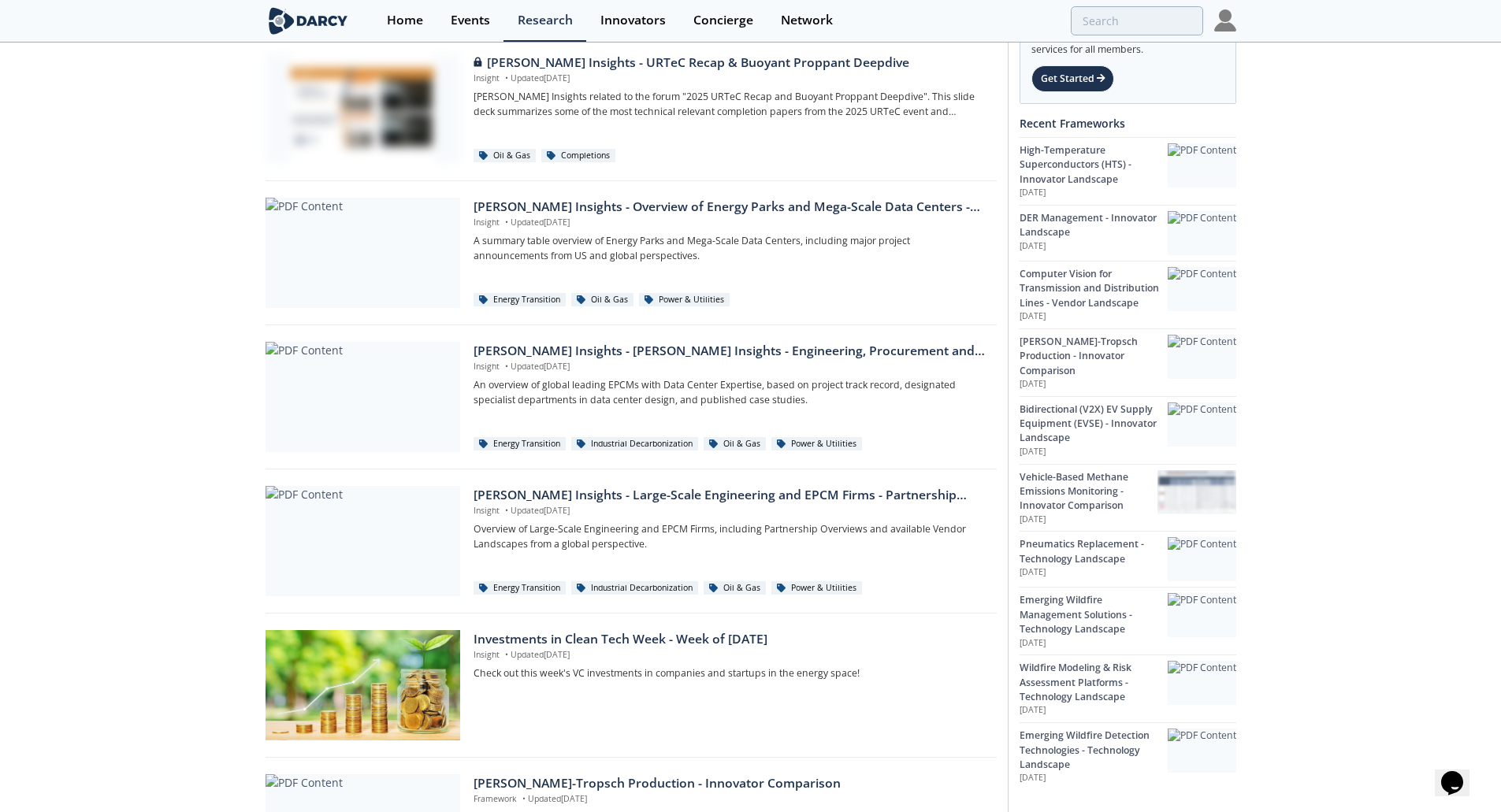 scroll, scrollTop: 1845, scrollLeft: 0, axis: vertical 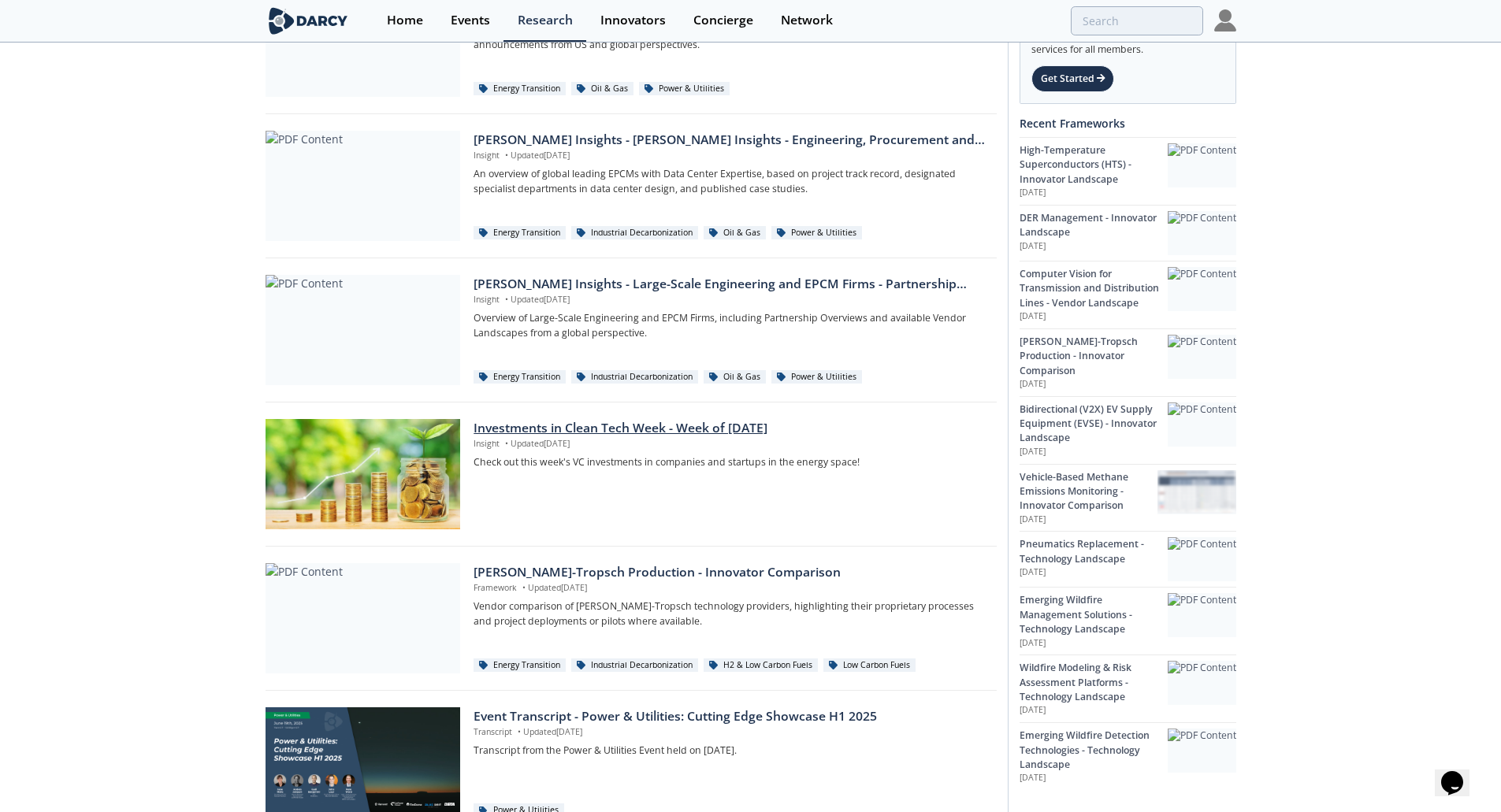 click on "Investments in Clean Tech Week - Week of 2025/06/30" at bounding box center (729, 428) 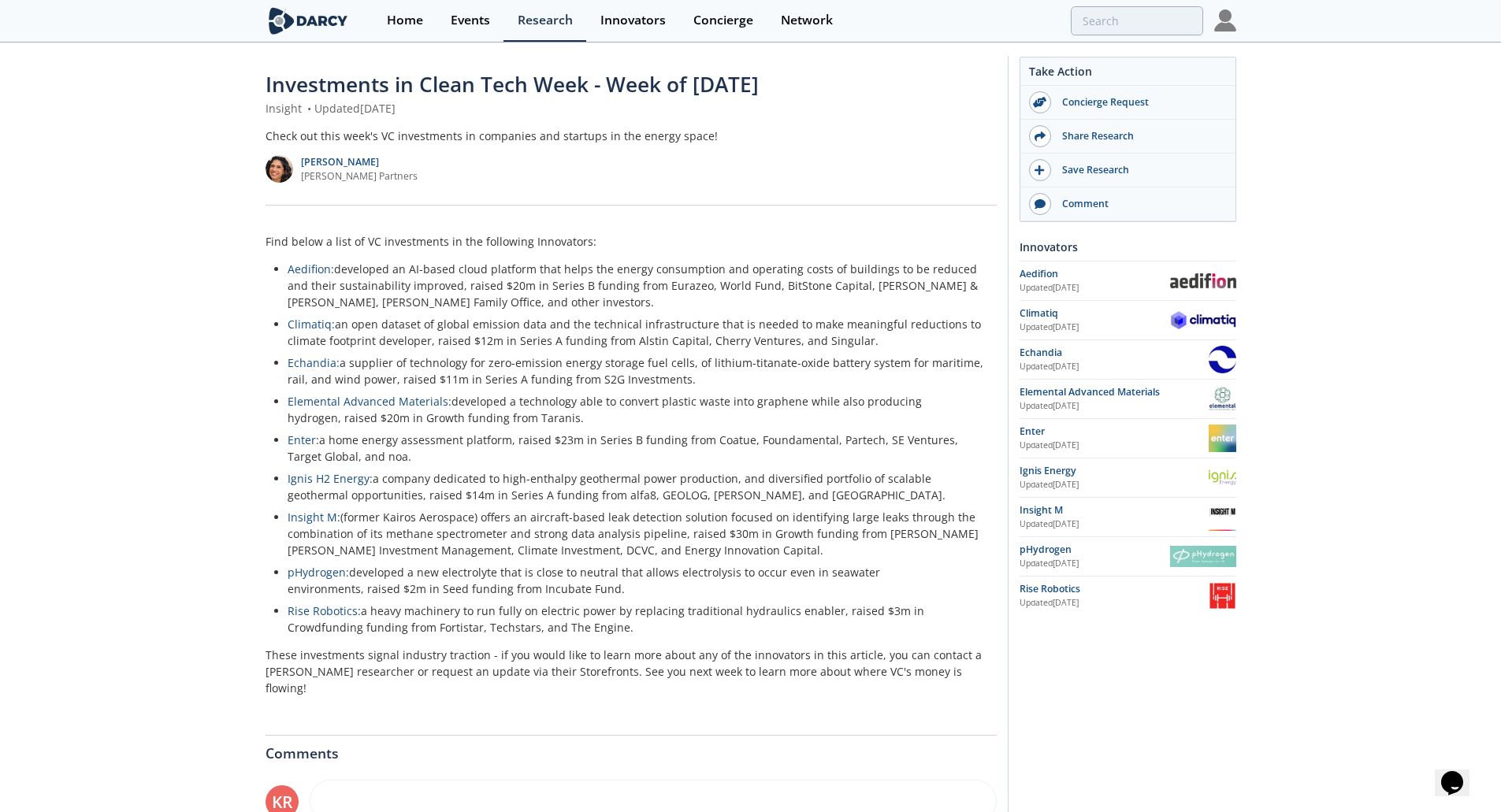 scroll, scrollTop: 0, scrollLeft: 0, axis: both 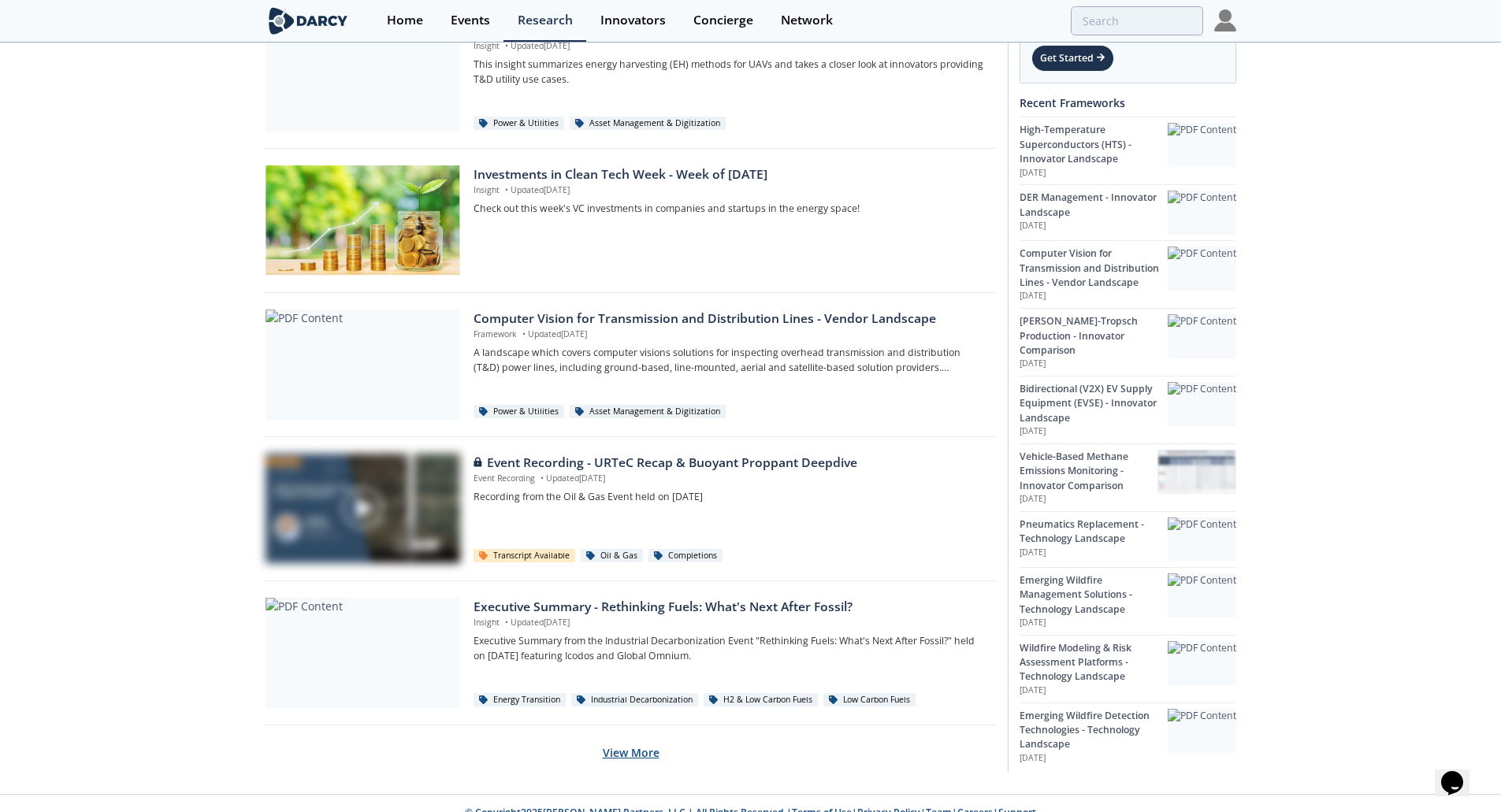 click on "View More" at bounding box center [631, 752] 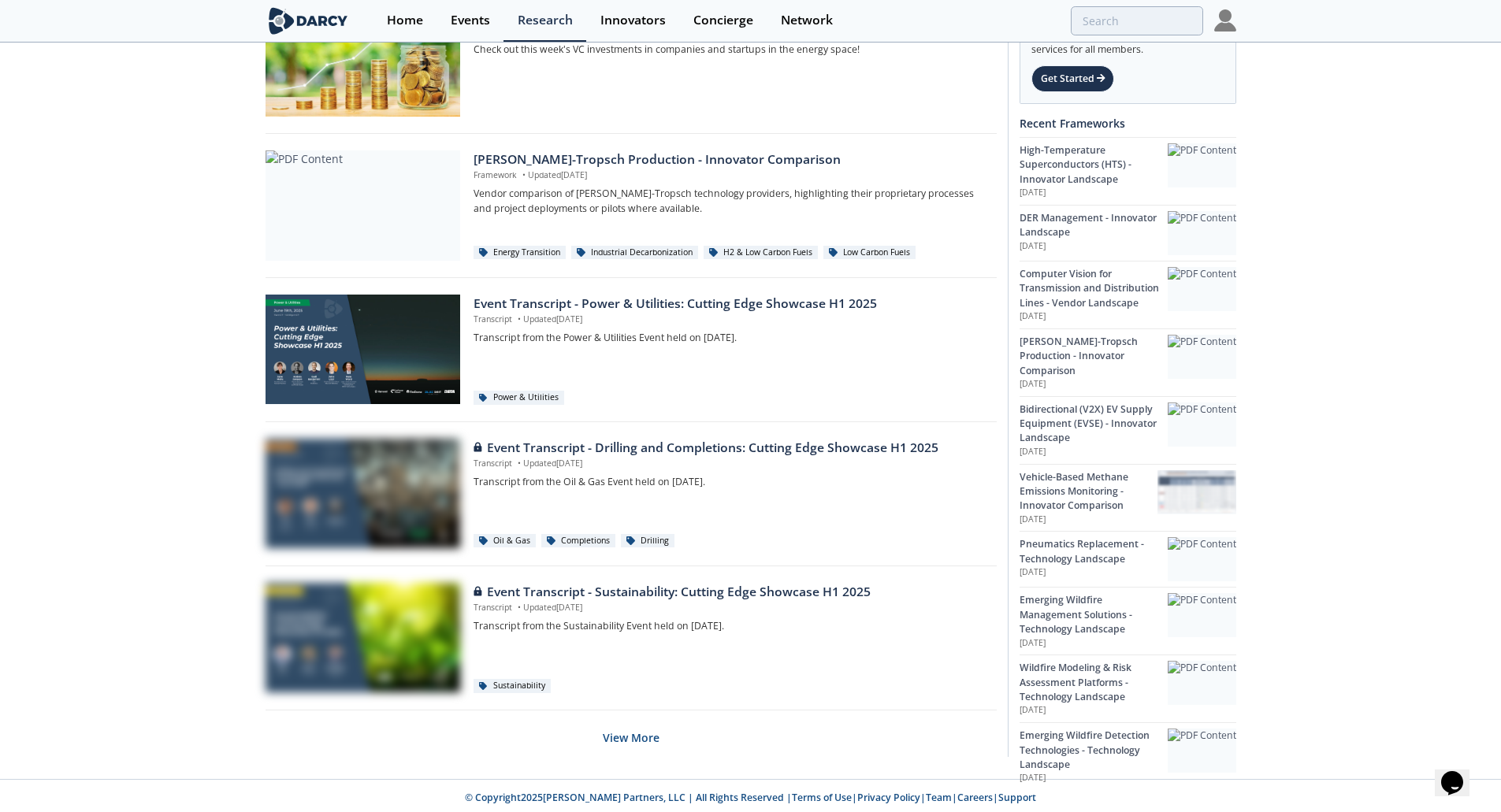 scroll, scrollTop: 2263, scrollLeft: 0, axis: vertical 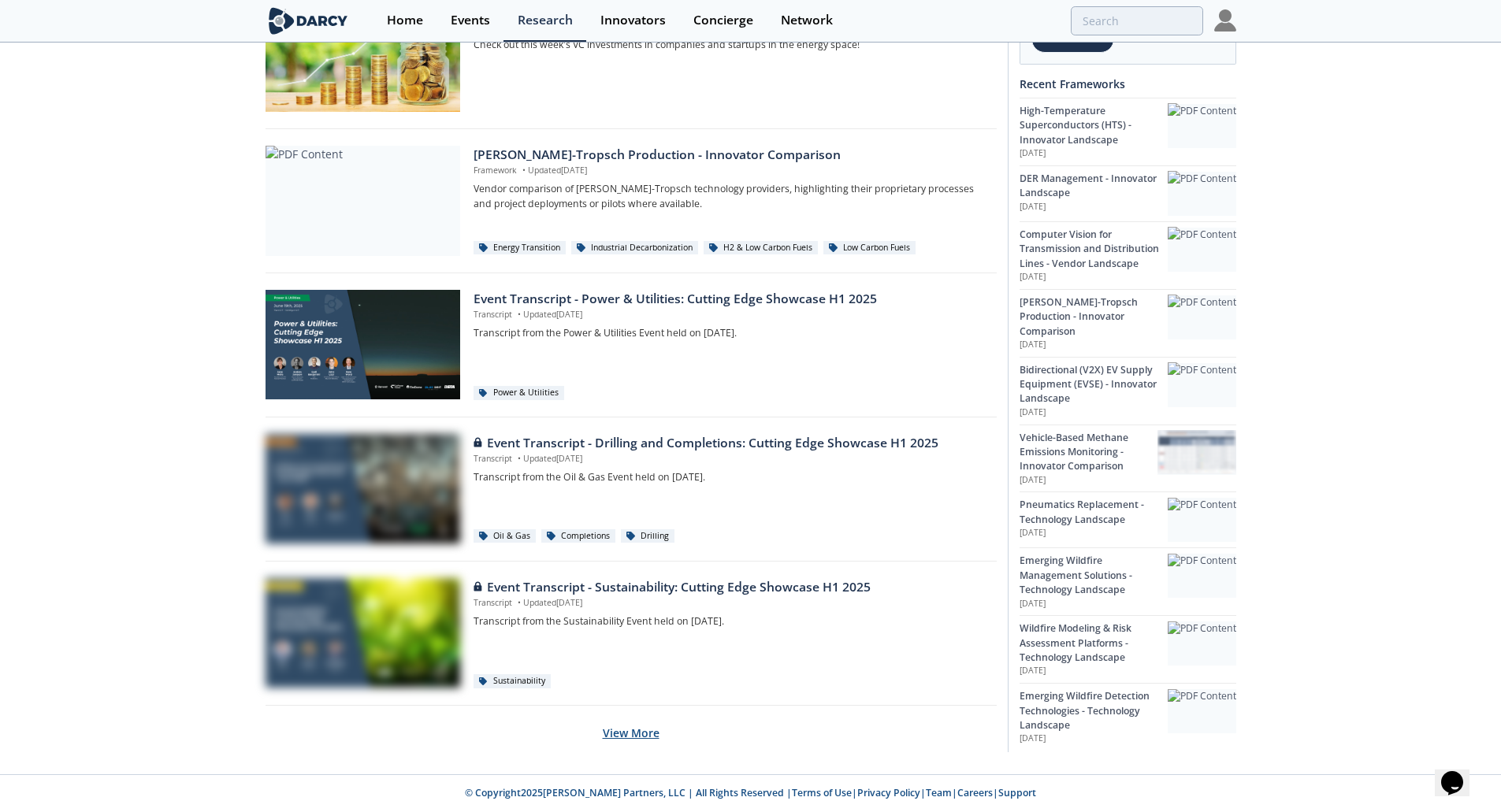 click on "View More" at bounding box center [631, 732] 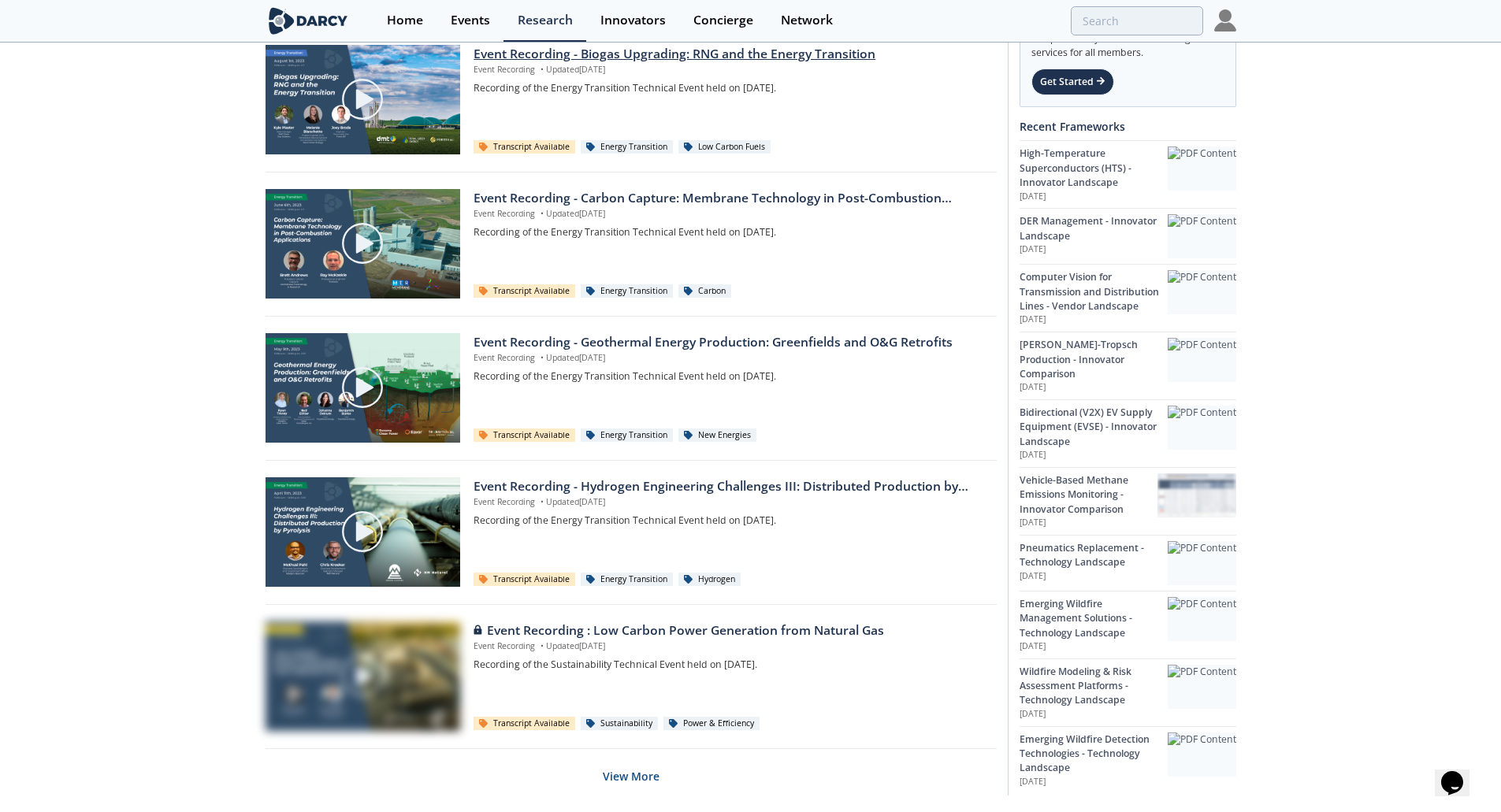 scroll, scrollTop: 3704, scrollLeft: 0, axis: vertical 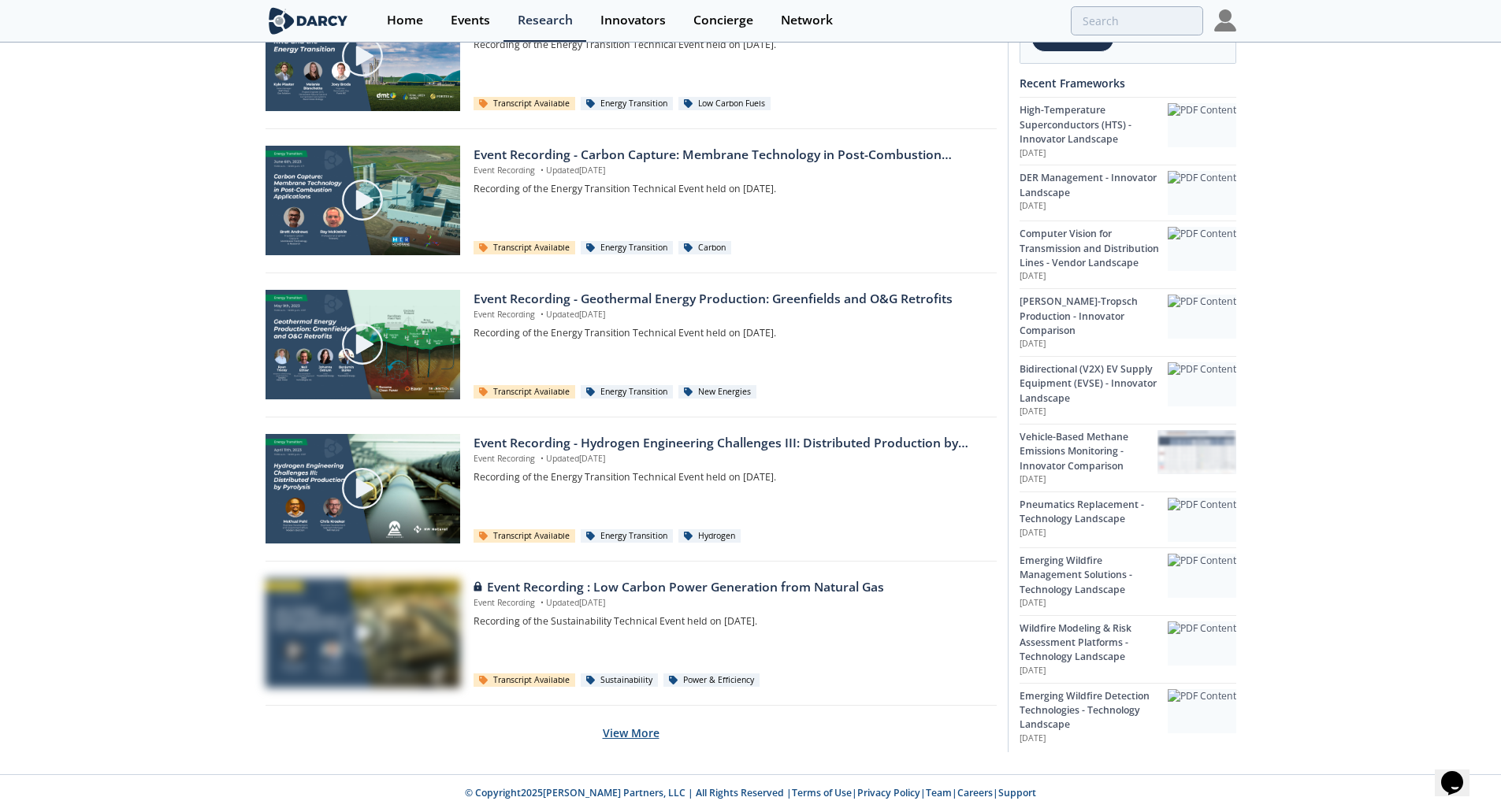 click on "View More" at bounding box center [631, 732] 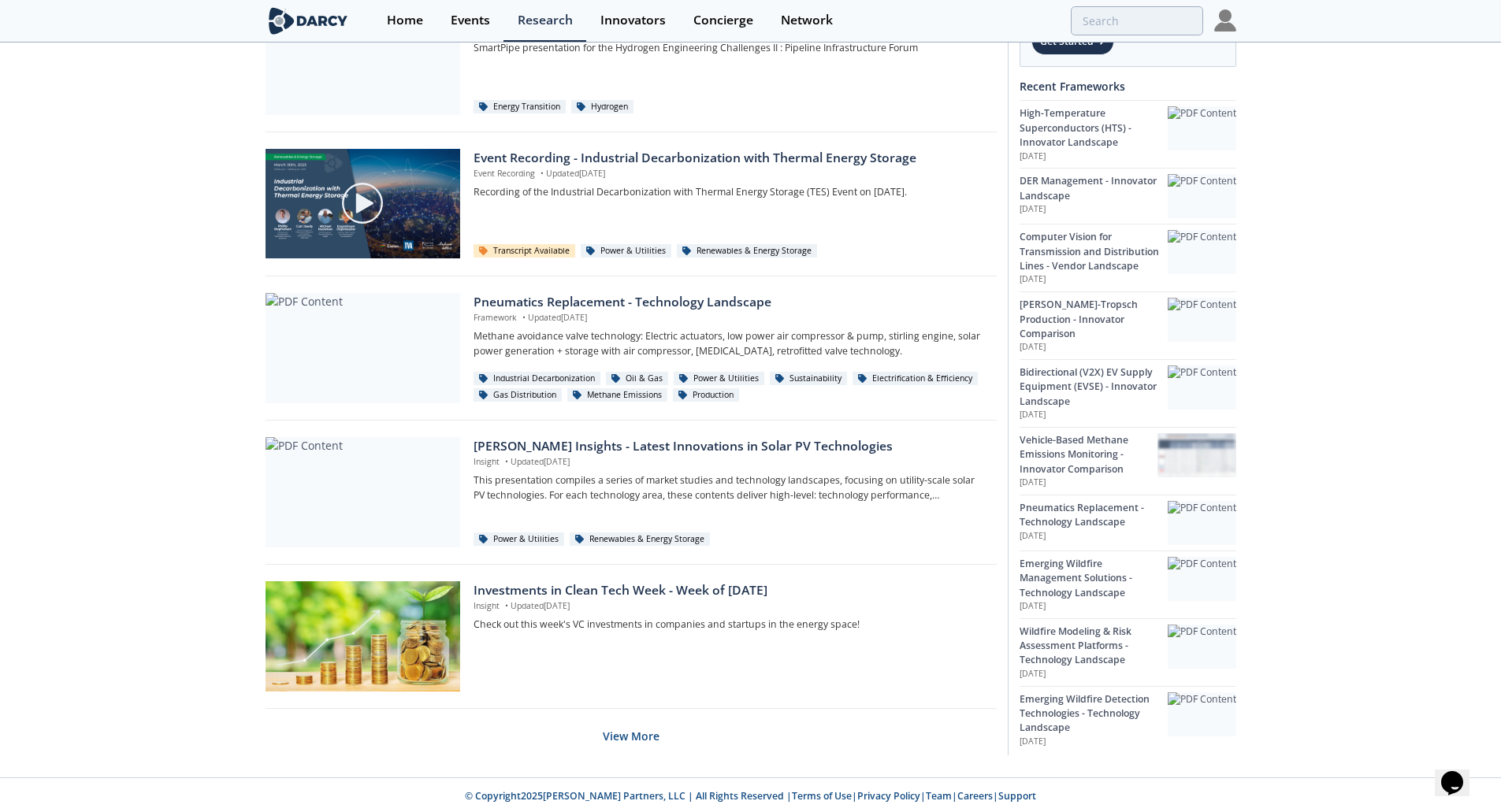 scroll, scrollTop: 5145, scrollLeft: 0, axis: vertical 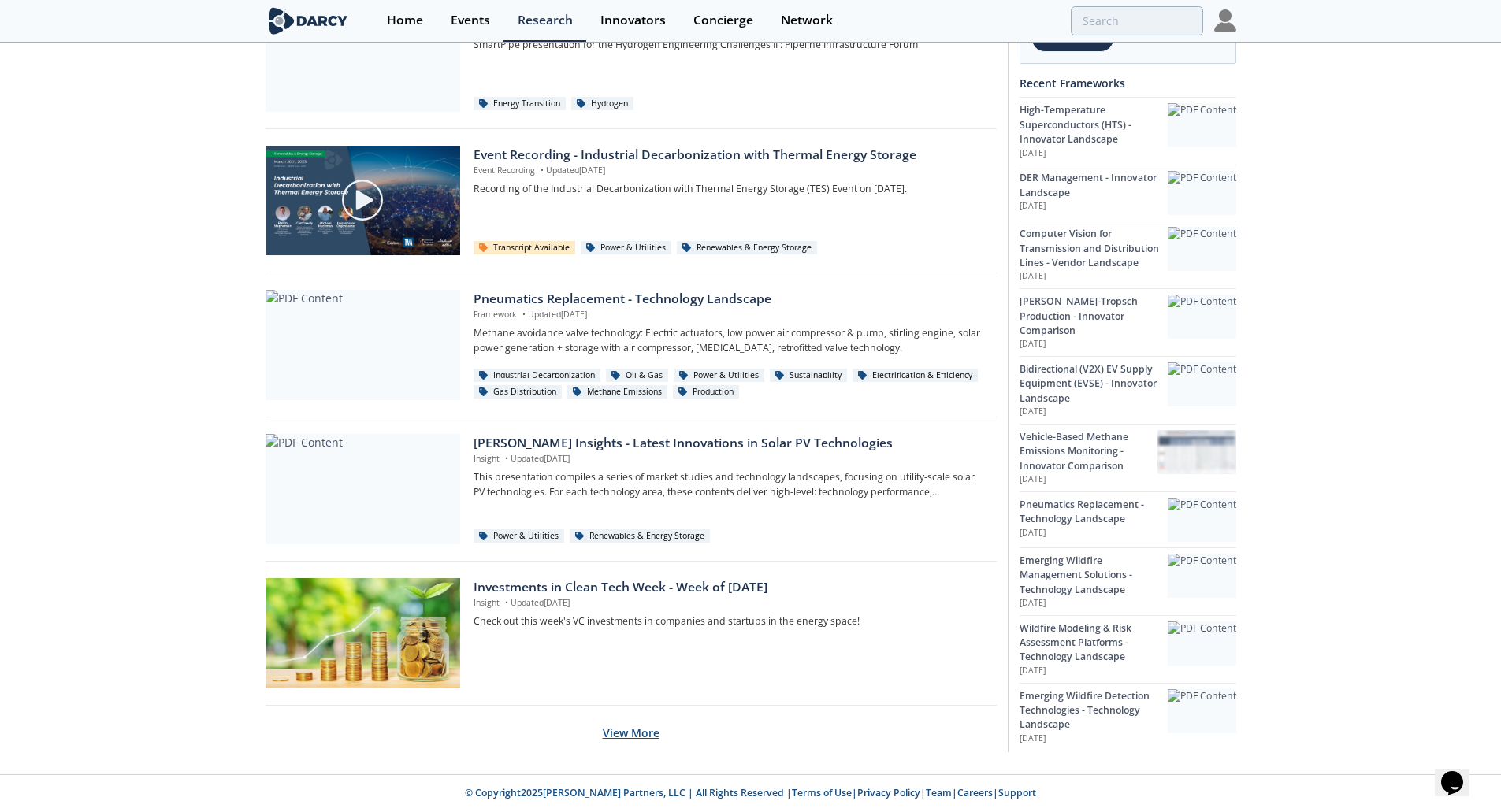 click on "View More" at bounding box center [631, 732] 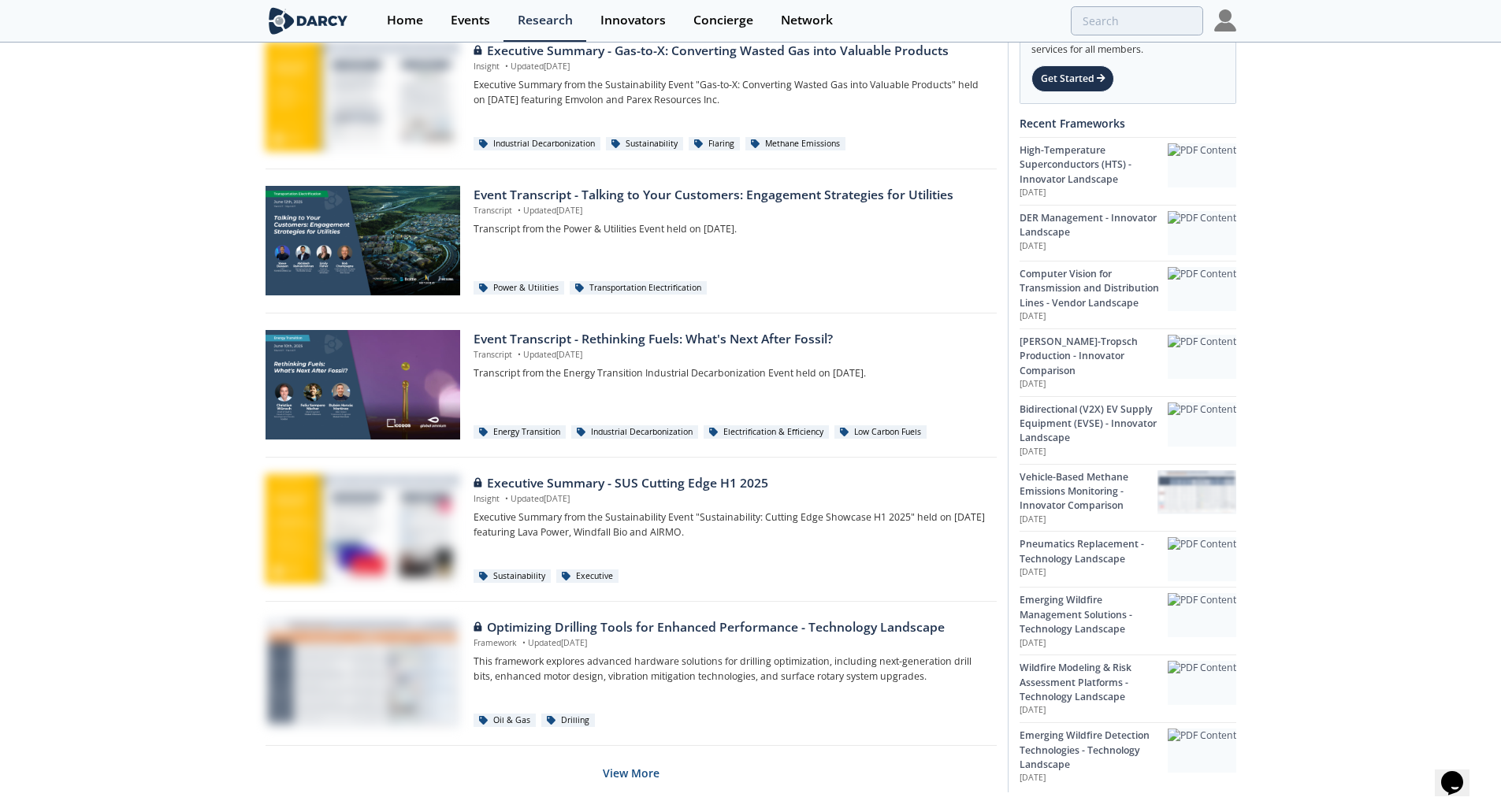 scroll, scrollTop: 6587, scrollLeft: 0, axis: vertical 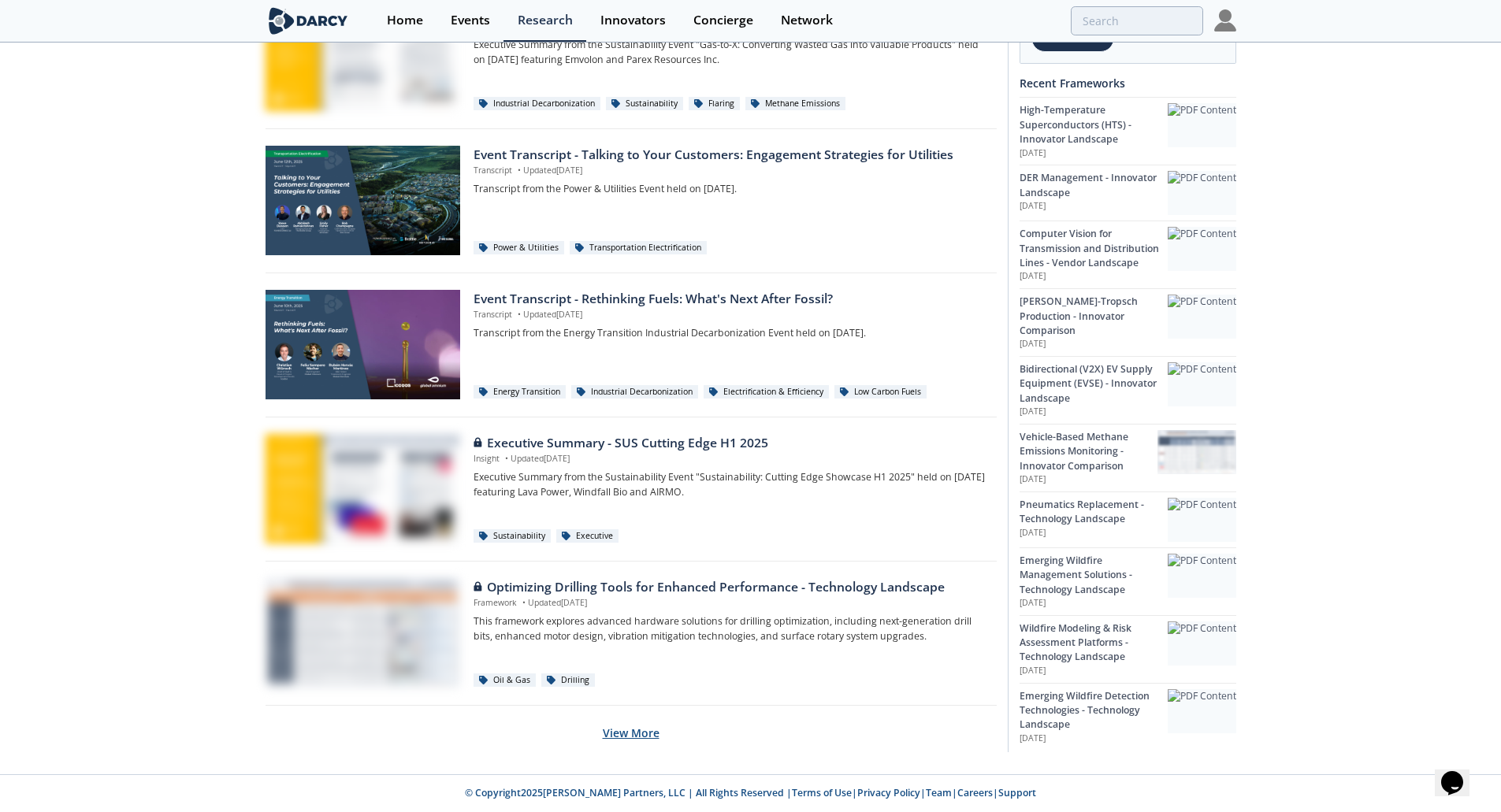 click on "View More" at bounding box center [631, 732] 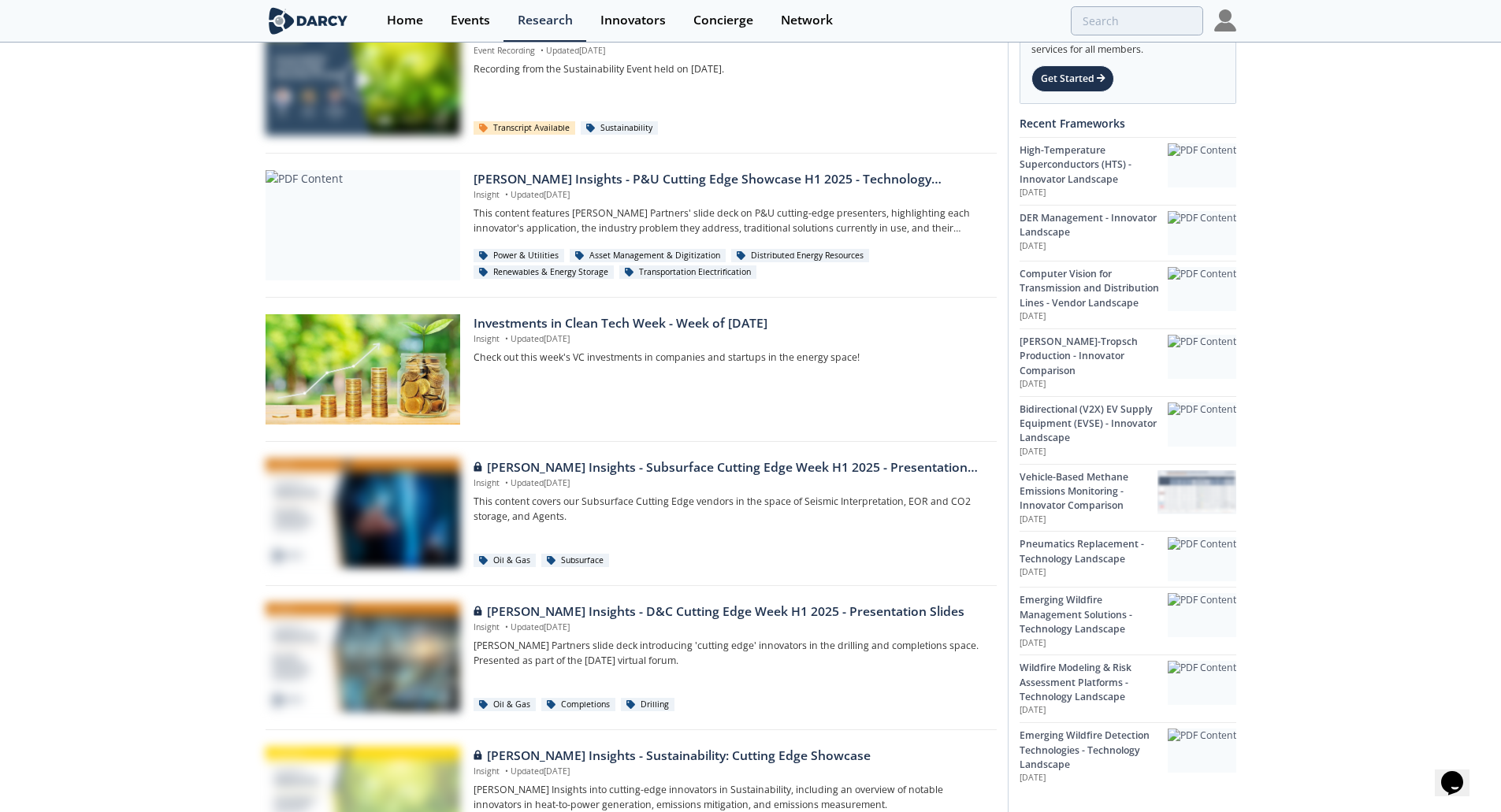 scroll, scrollTop: 7768, scrollLeft: 0, axis: vertical 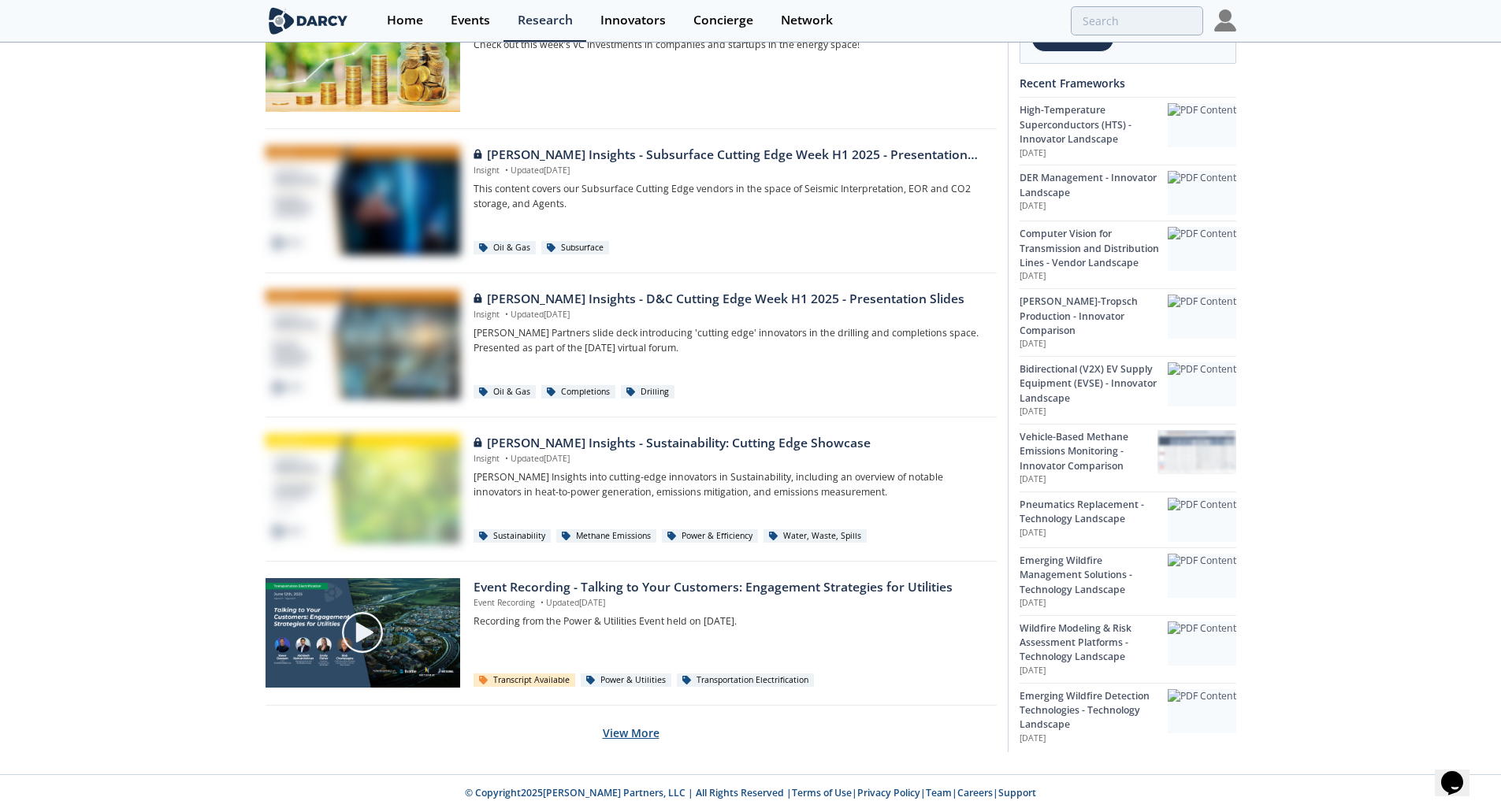 click on "View More" at bounding box center [631, 732] 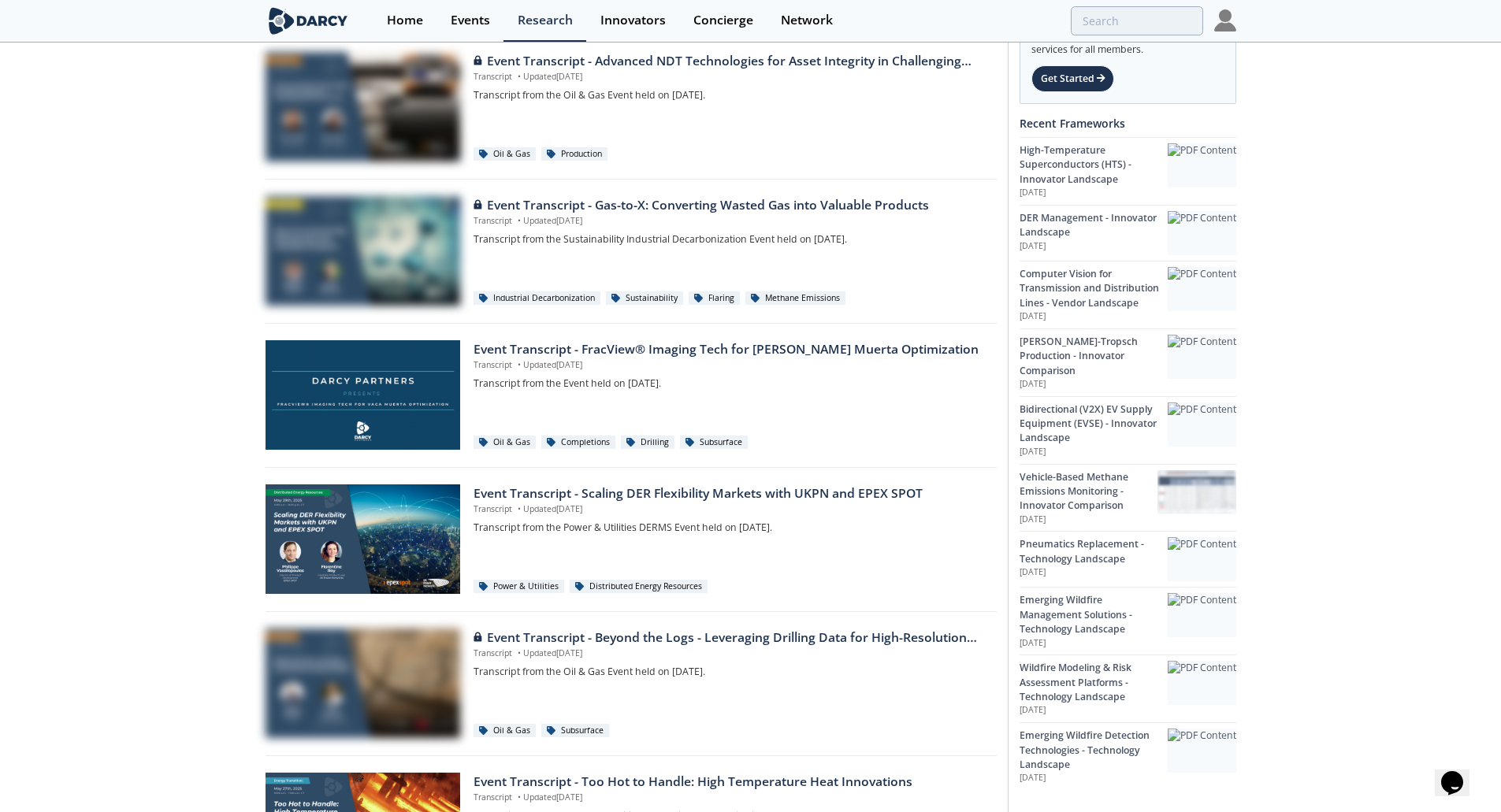 scroll, scrollTop: 9469, scrollLeft: 0, axis: vertical 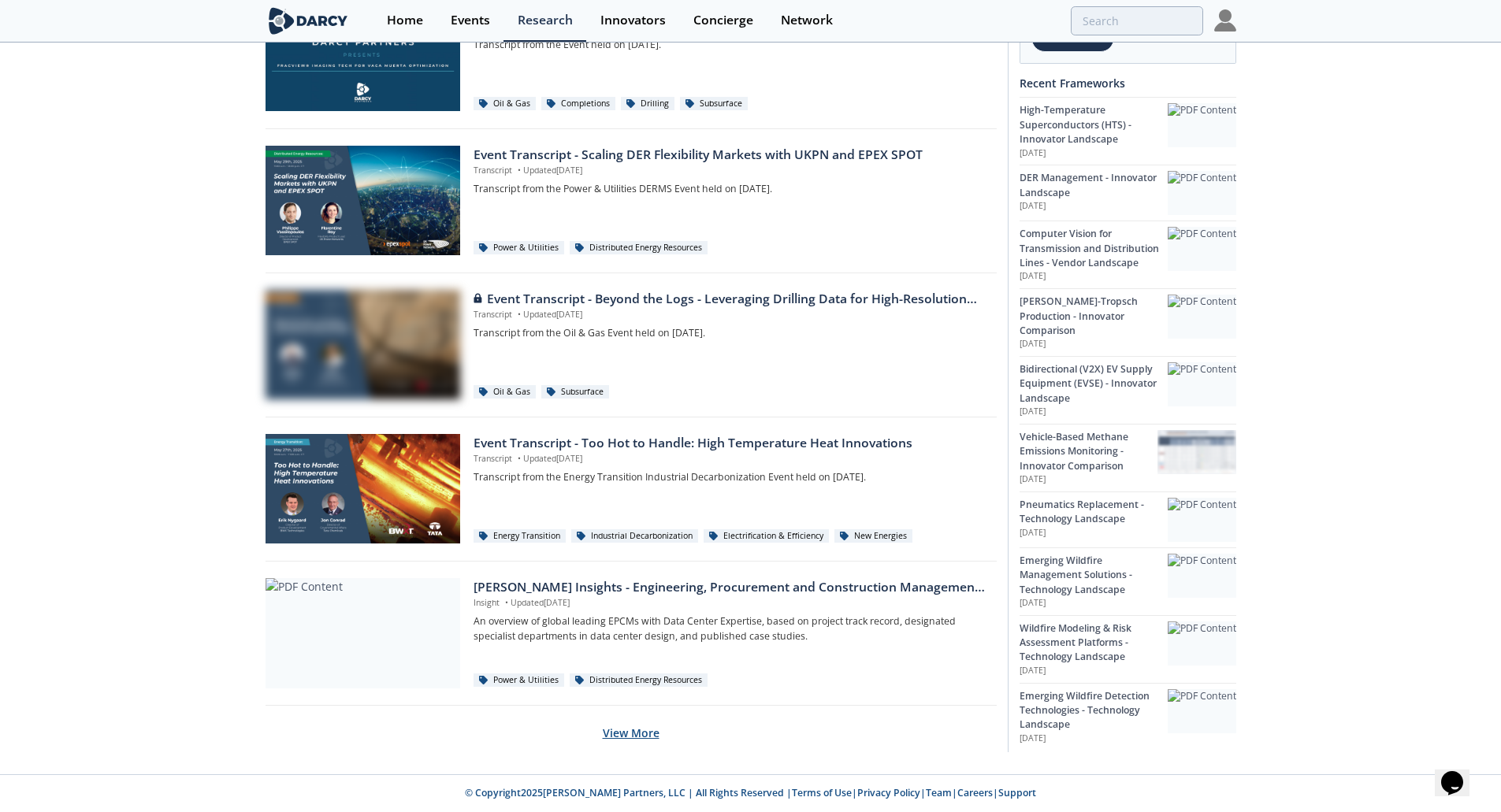 click on "View More" at bounding box center [631, 732] 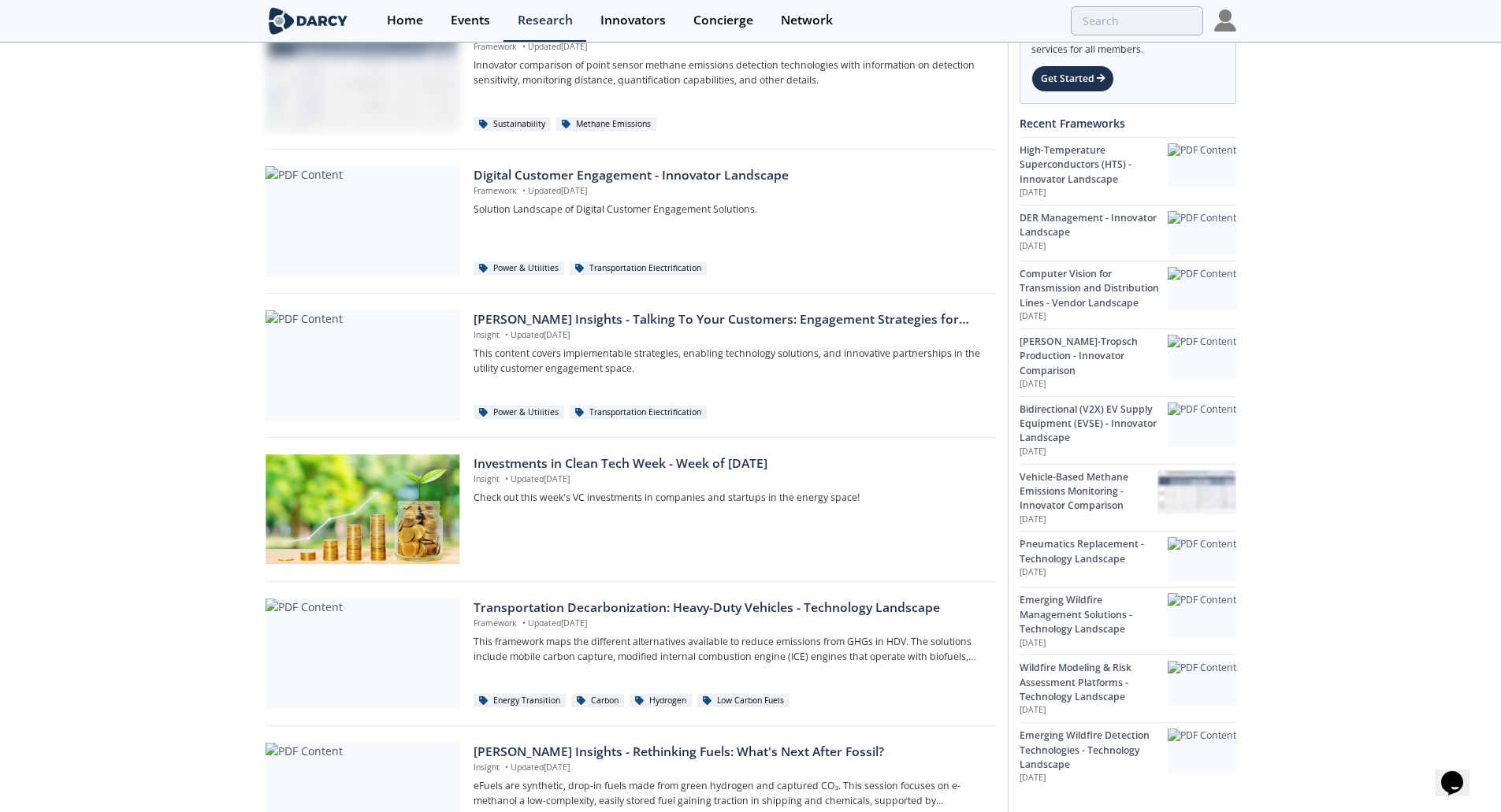 scroll, scrollTop: 10572, scrollLeft: 0, axis: vertical 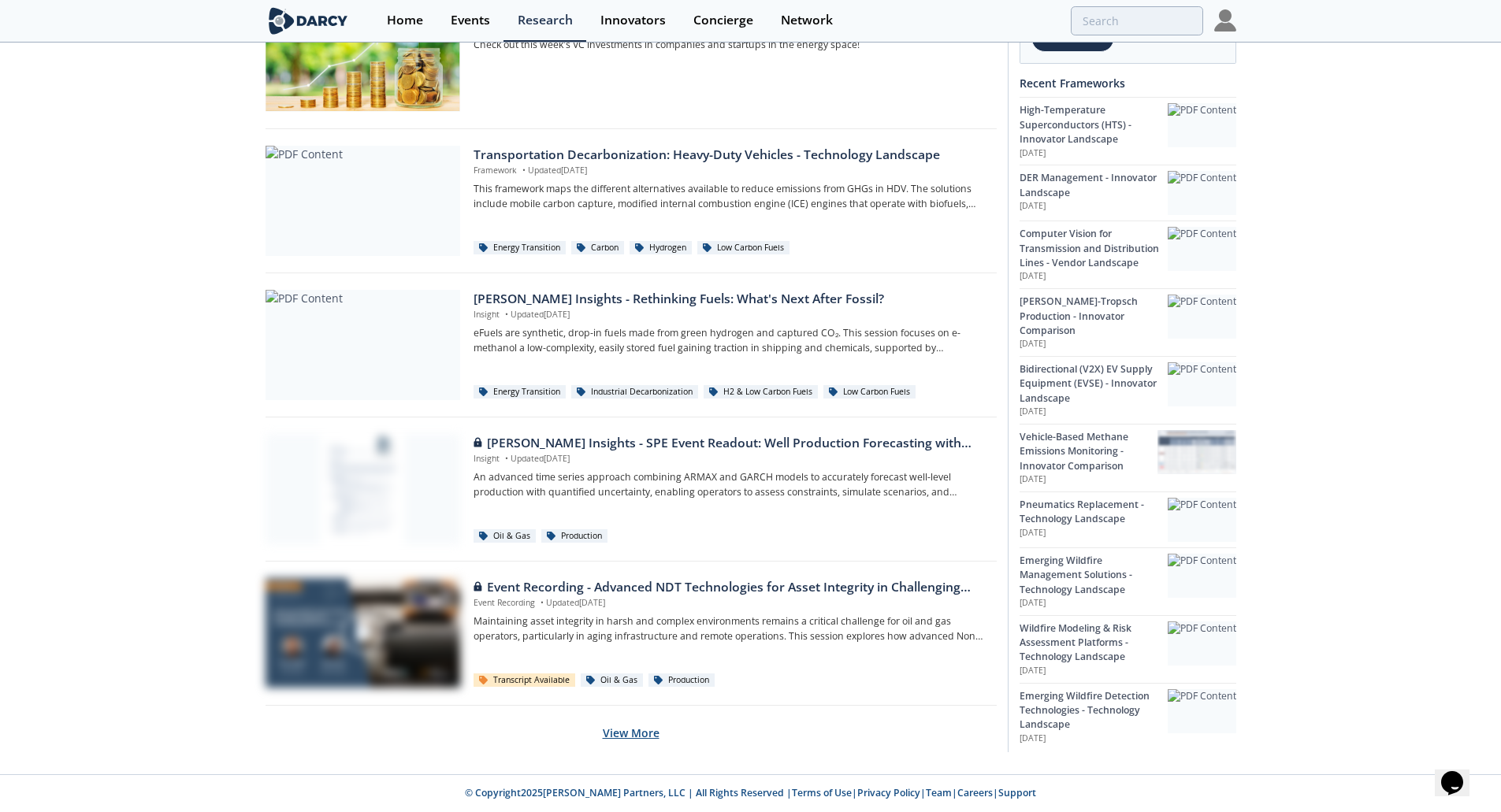 click on "View More" at bounding box center (631, 732) 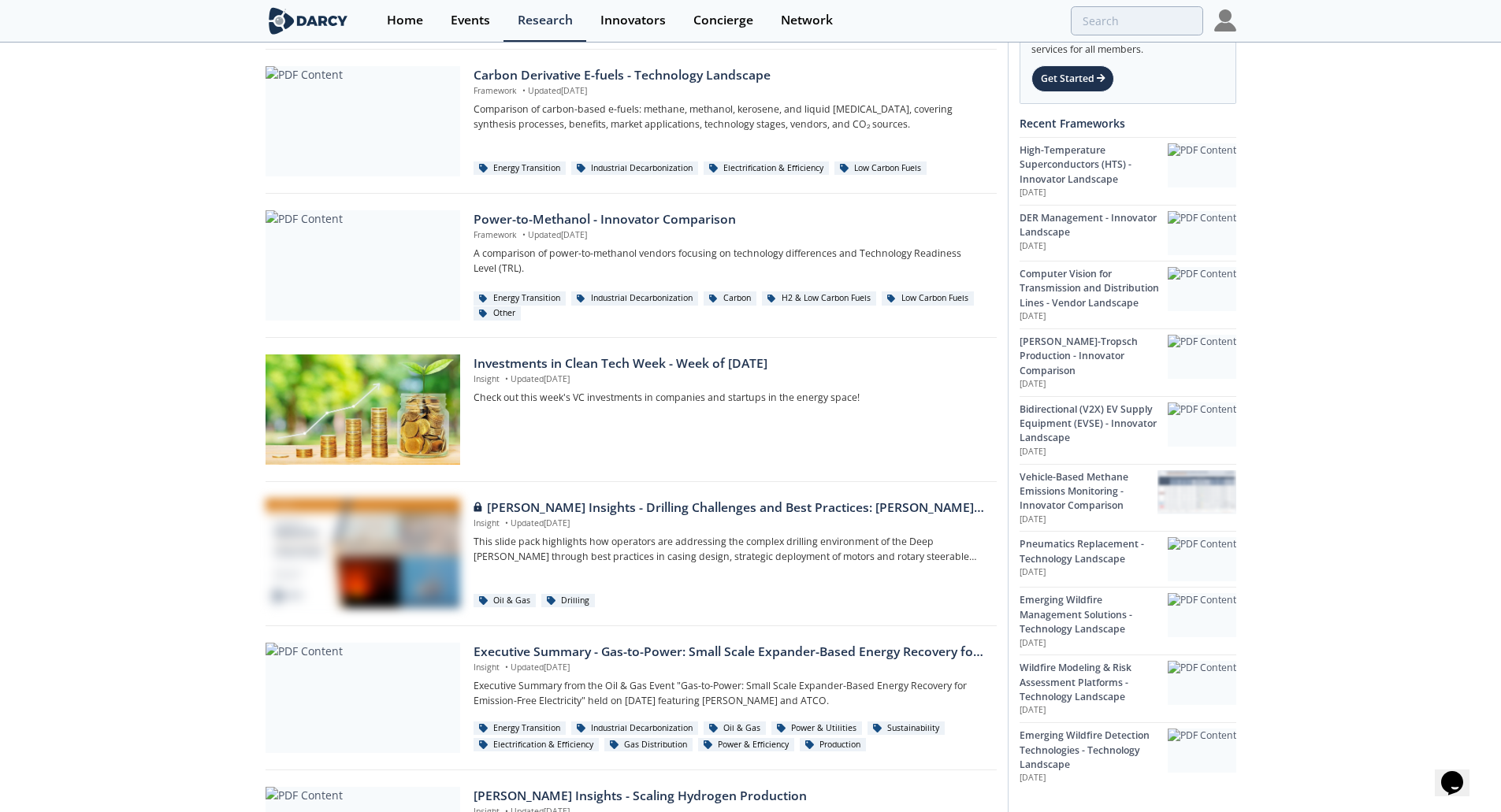 scroll, scrollTop: 11856, scrollLeft: 0, axis: vertical 